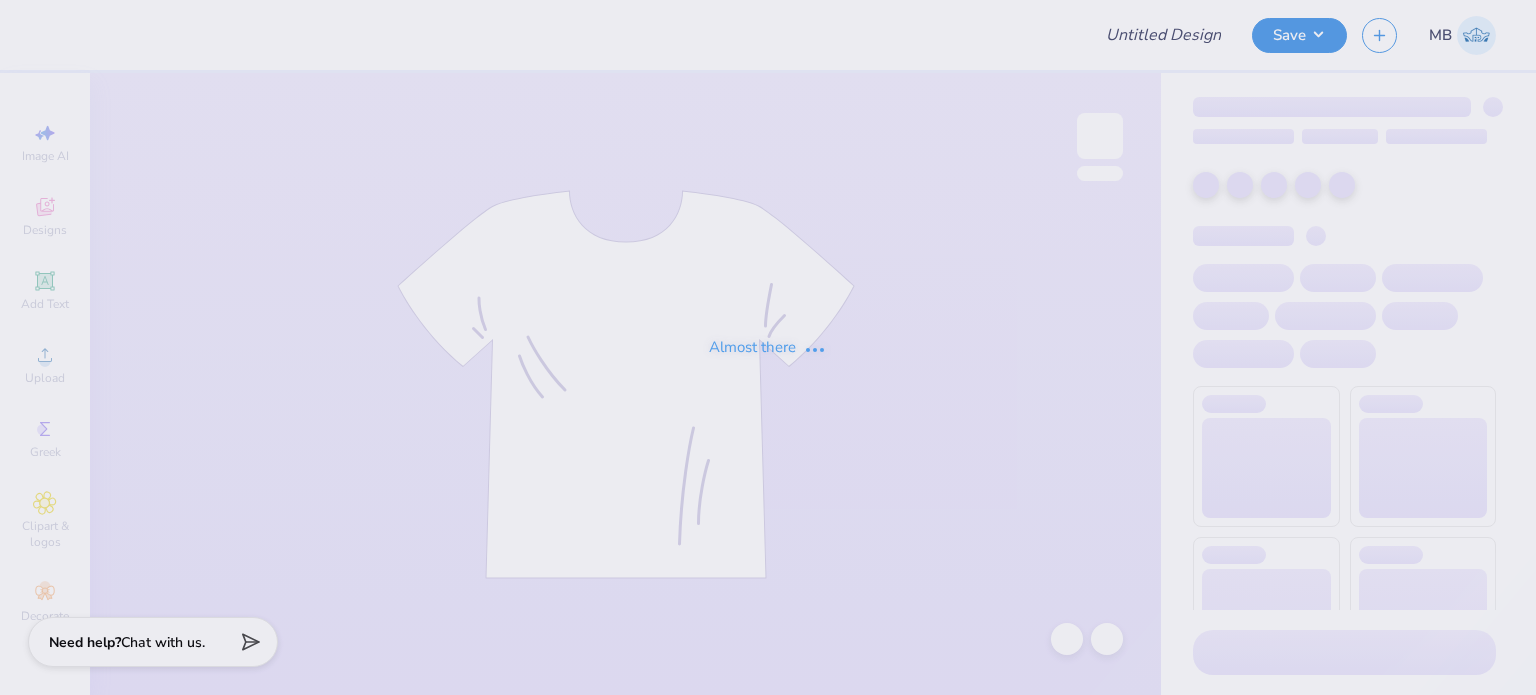 type on "parkedupe" 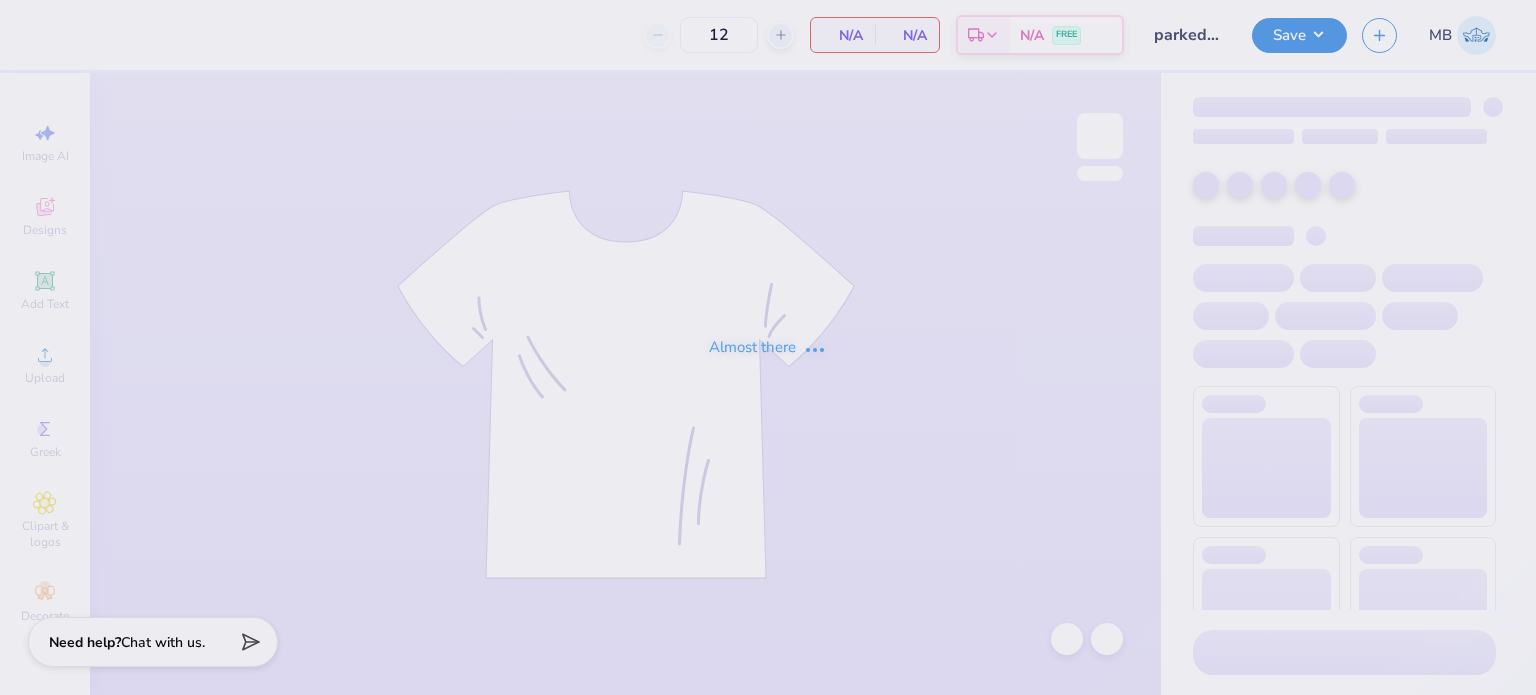 scroll, scrollTop: 0, scrollLeft: 0, axis: both 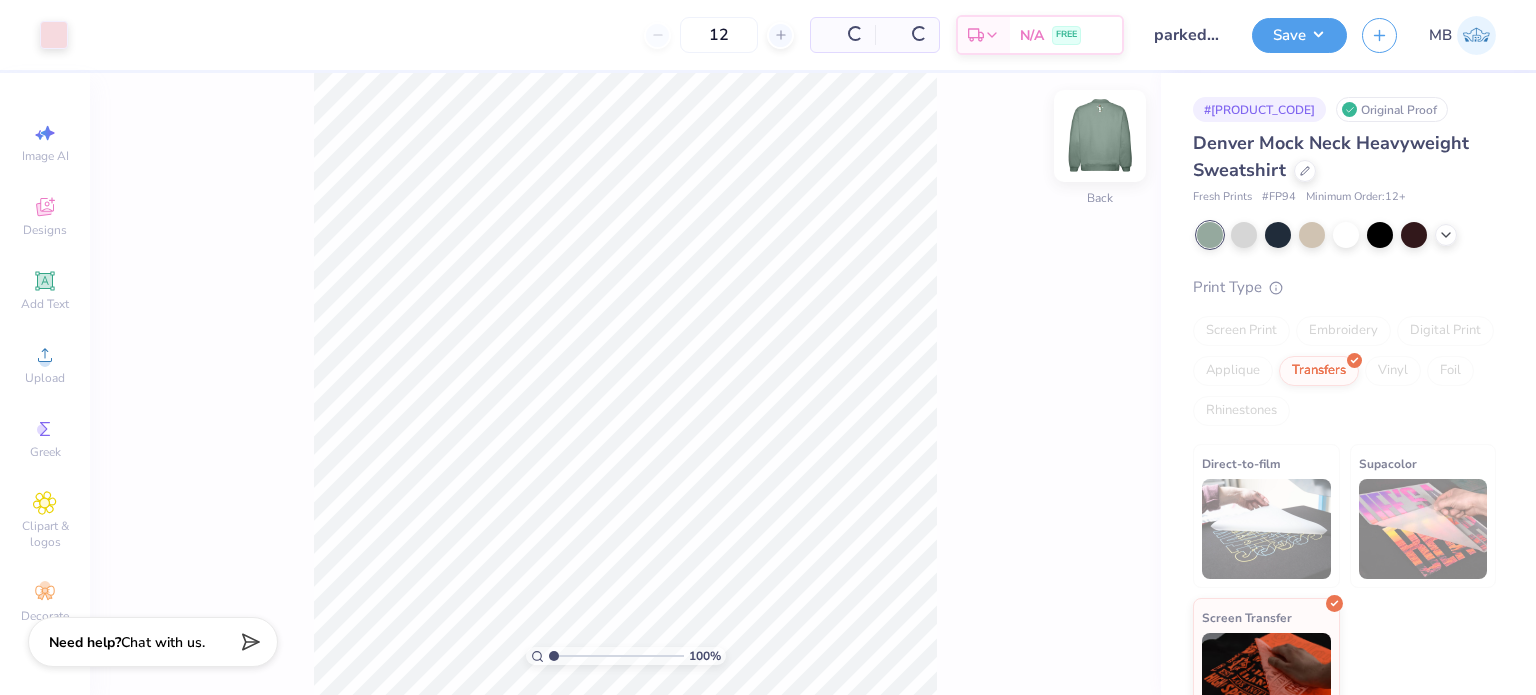 click at bounding box center (1100, 136) 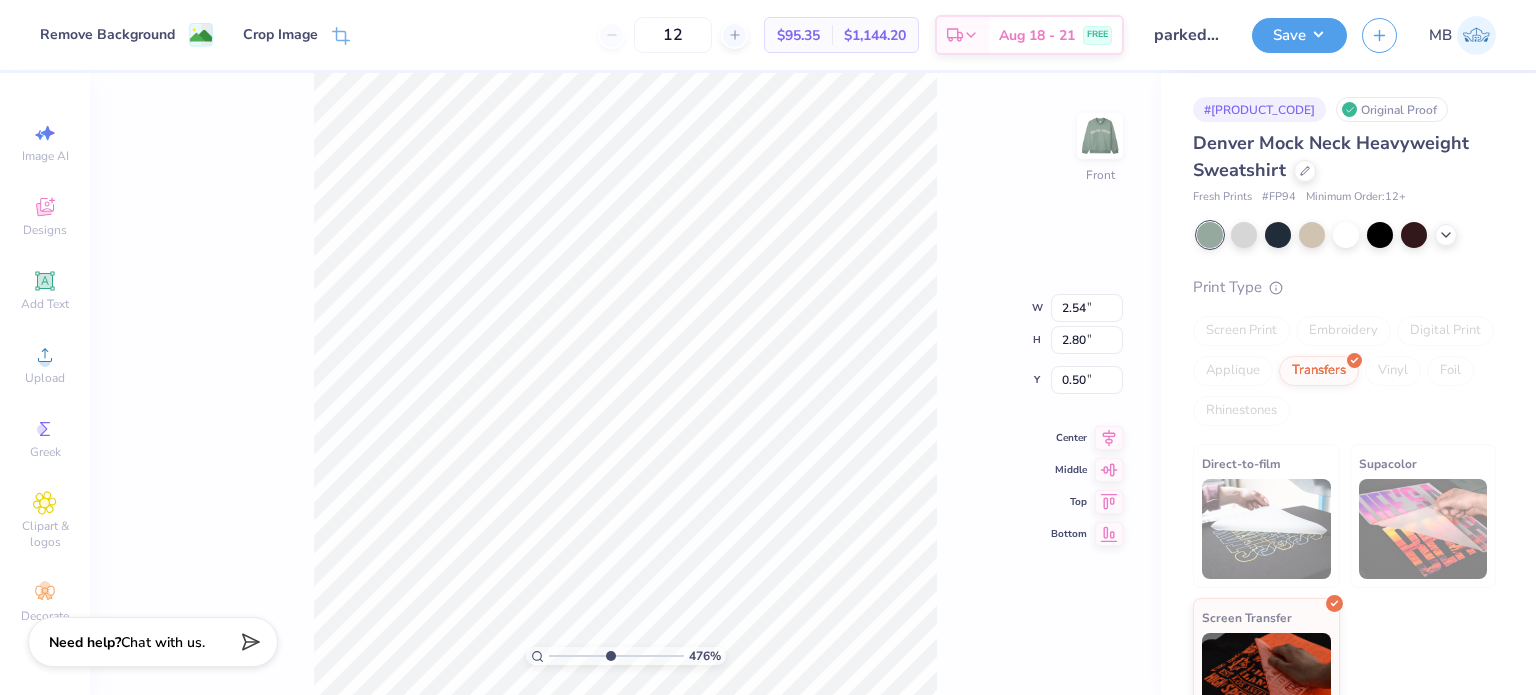 drag, startPoint x: 556, startPoint y: 660, endPoint x: 608, endPoint y: 659, distance: 52.009613 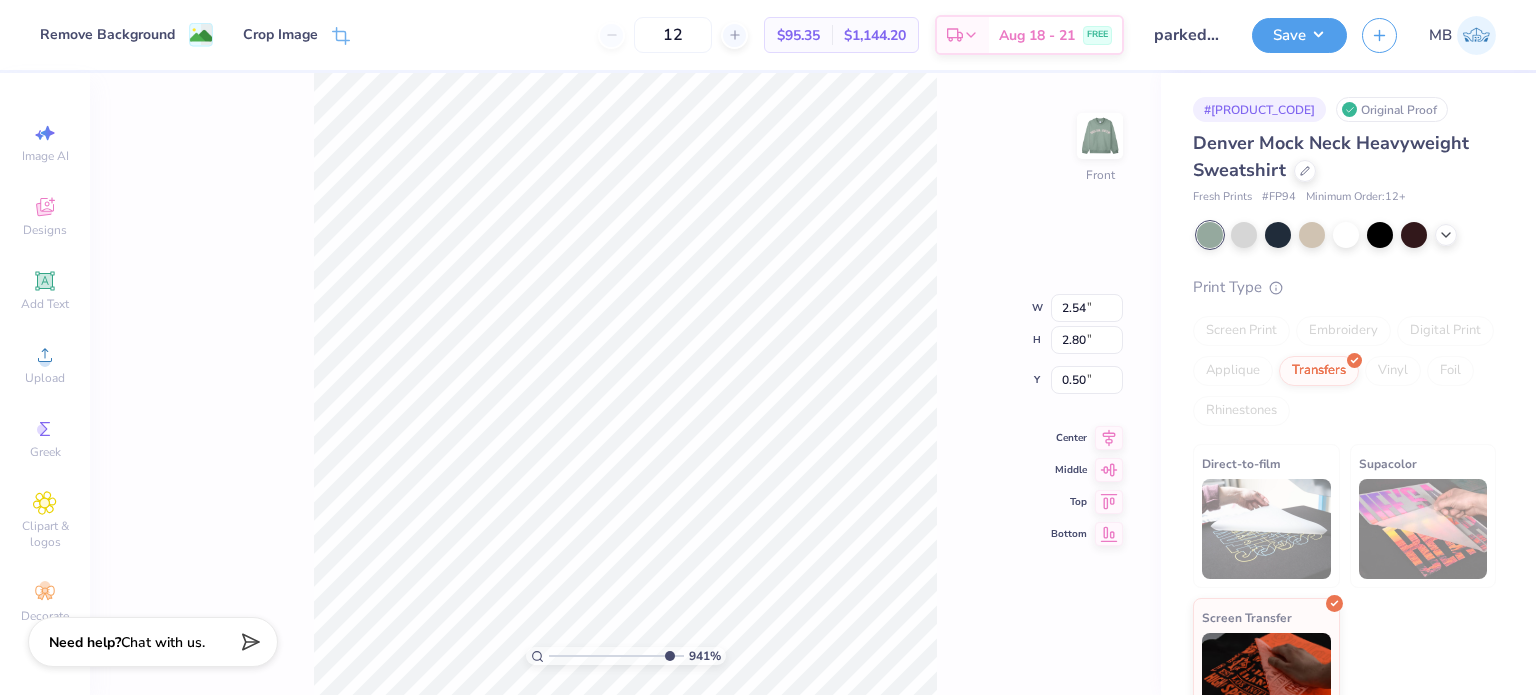 drag, startPoint x: 609, startPoint y: 657, endPoint x: 666, endPoint y: 663, distance: 57.31492 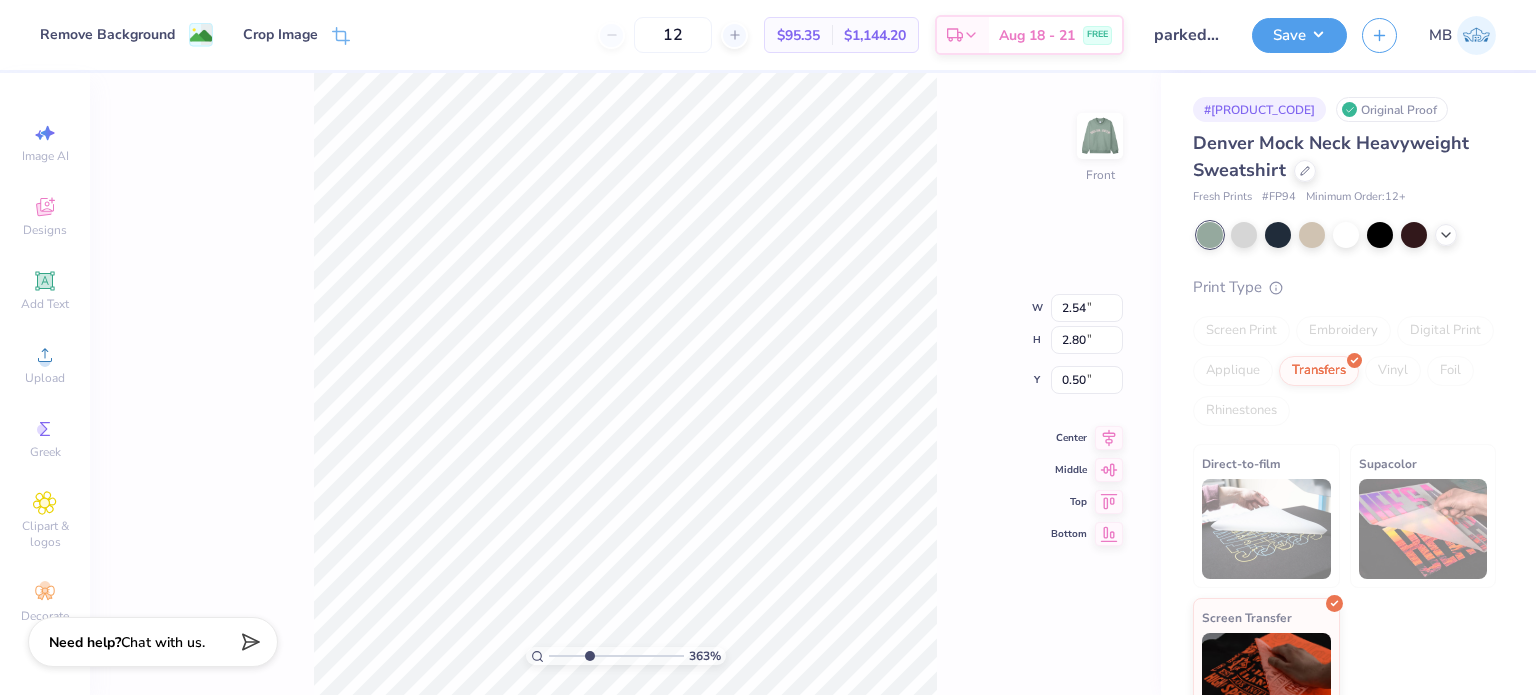 drag, startPoint x: 656, startPoint y: 654, endPoint x: 588, endPoint y: 656, distance: 68.0294 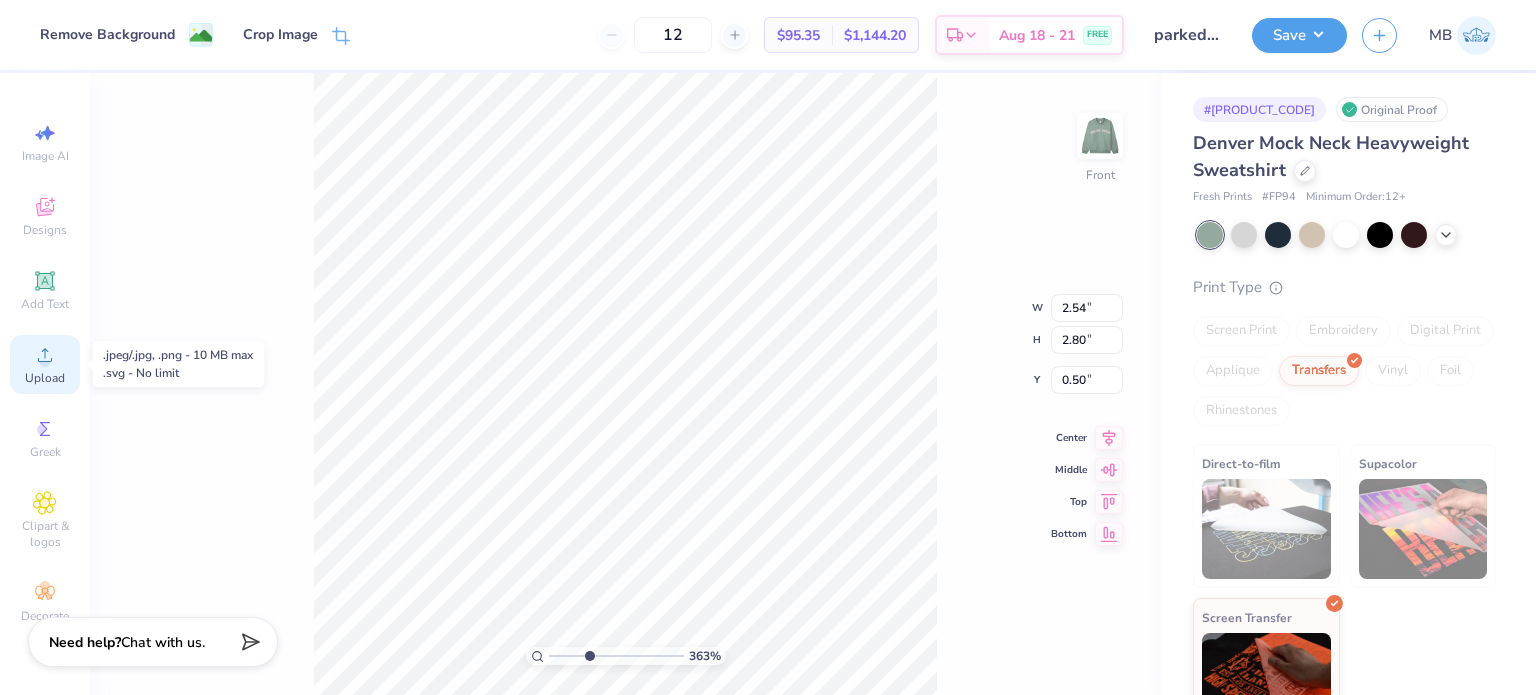 click 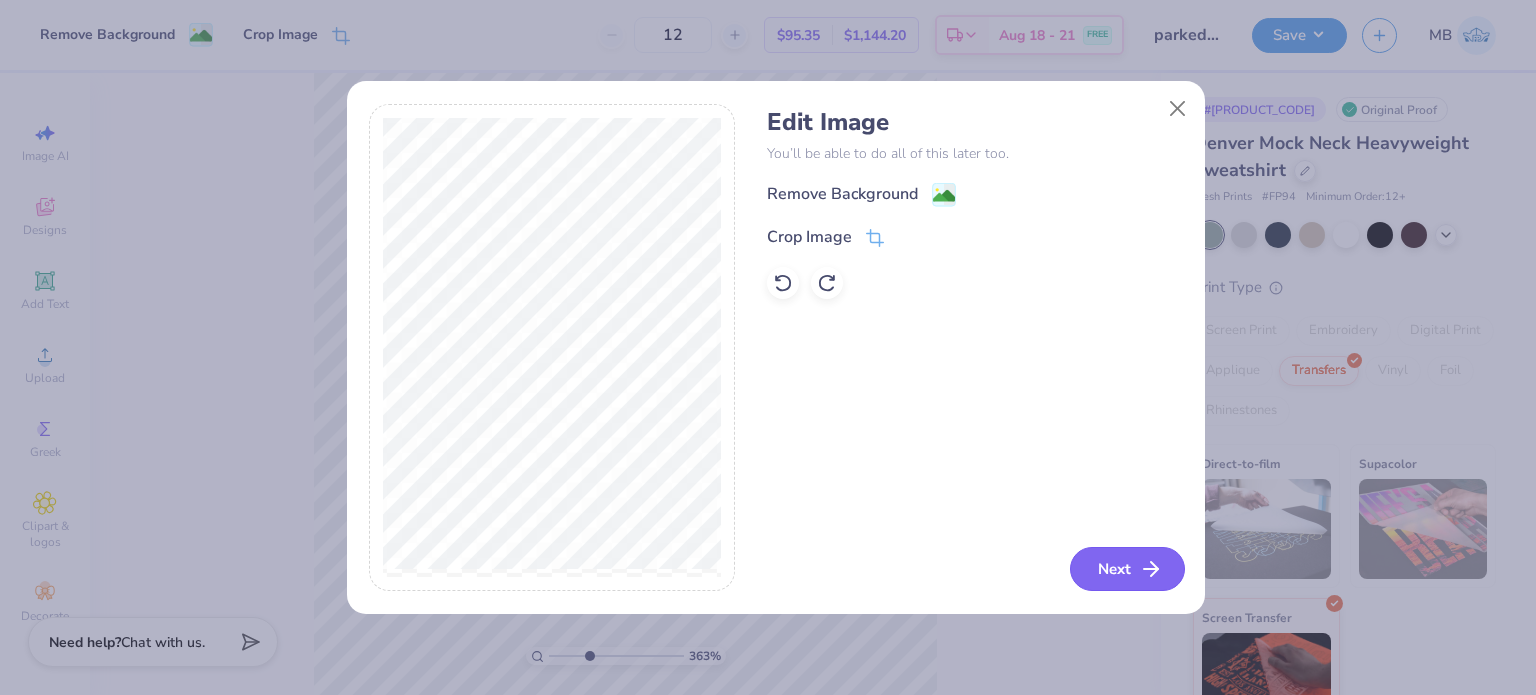 click on "Next" at bounding box center (1127, 569) 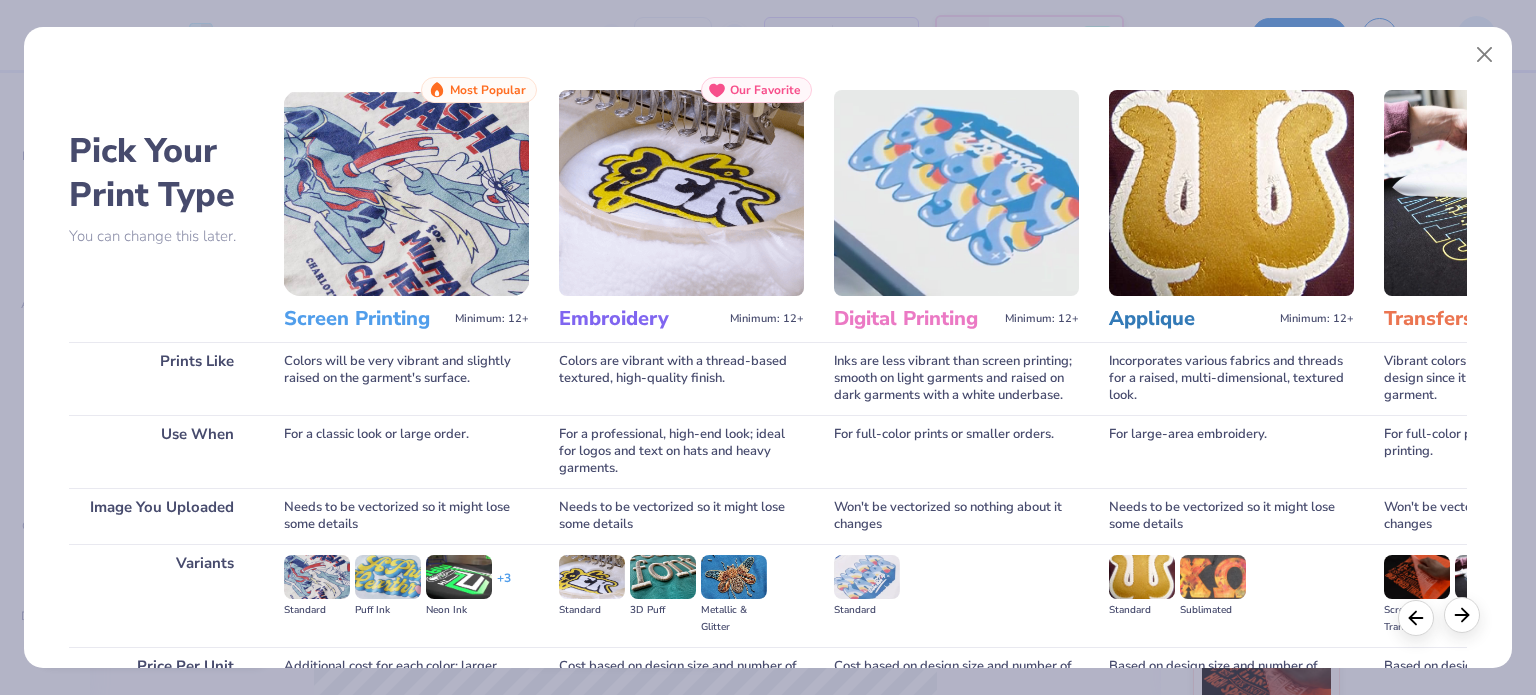 click 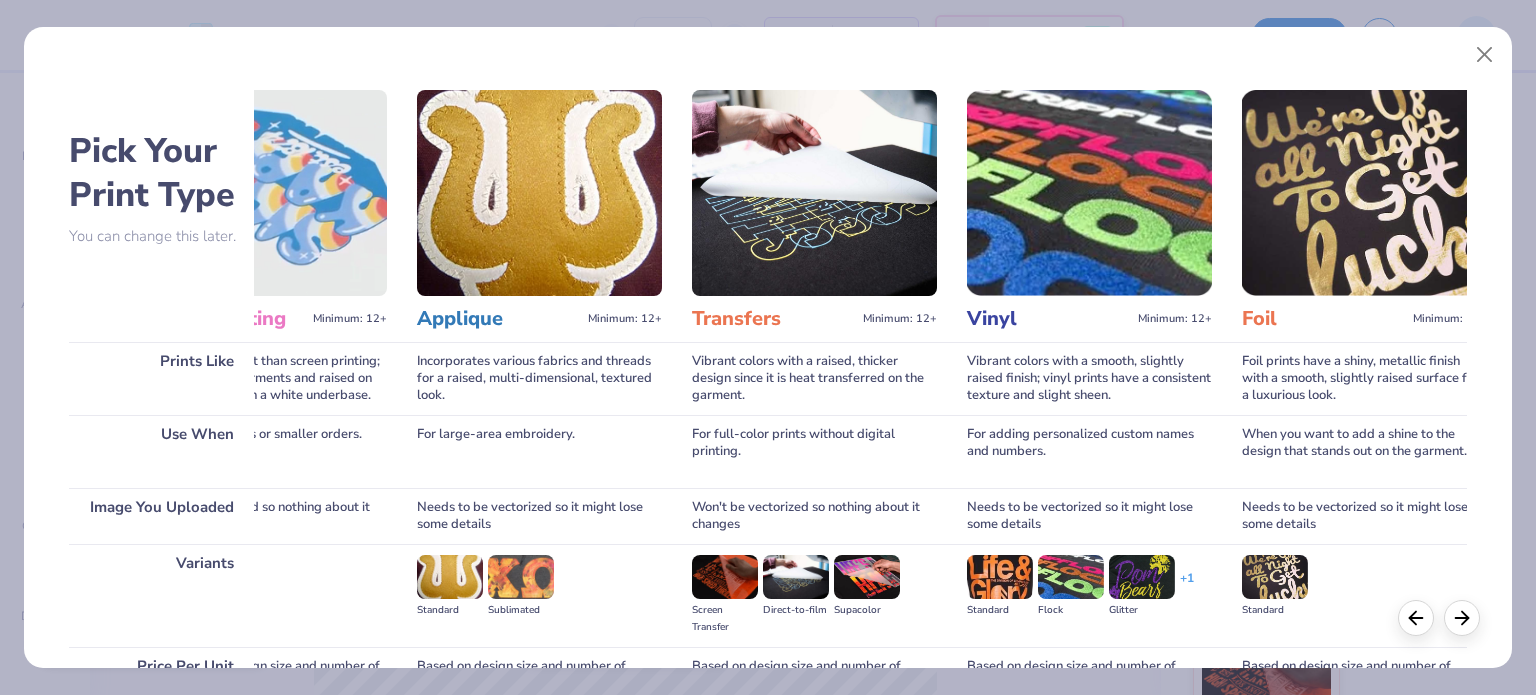 scroll, scrollTop: 0, scrollLeft: 699, axis: horizontal 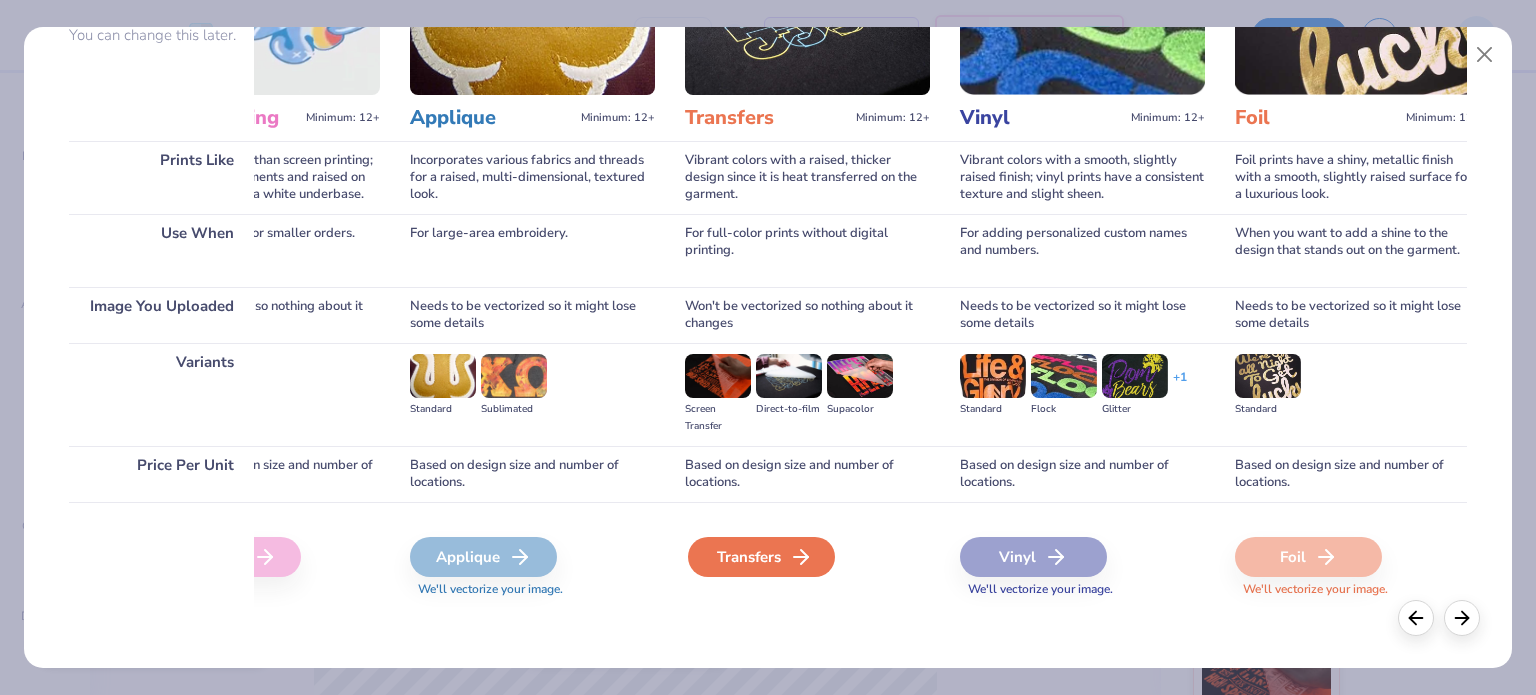 click on "Transfers" at bounding box center [761, 557] 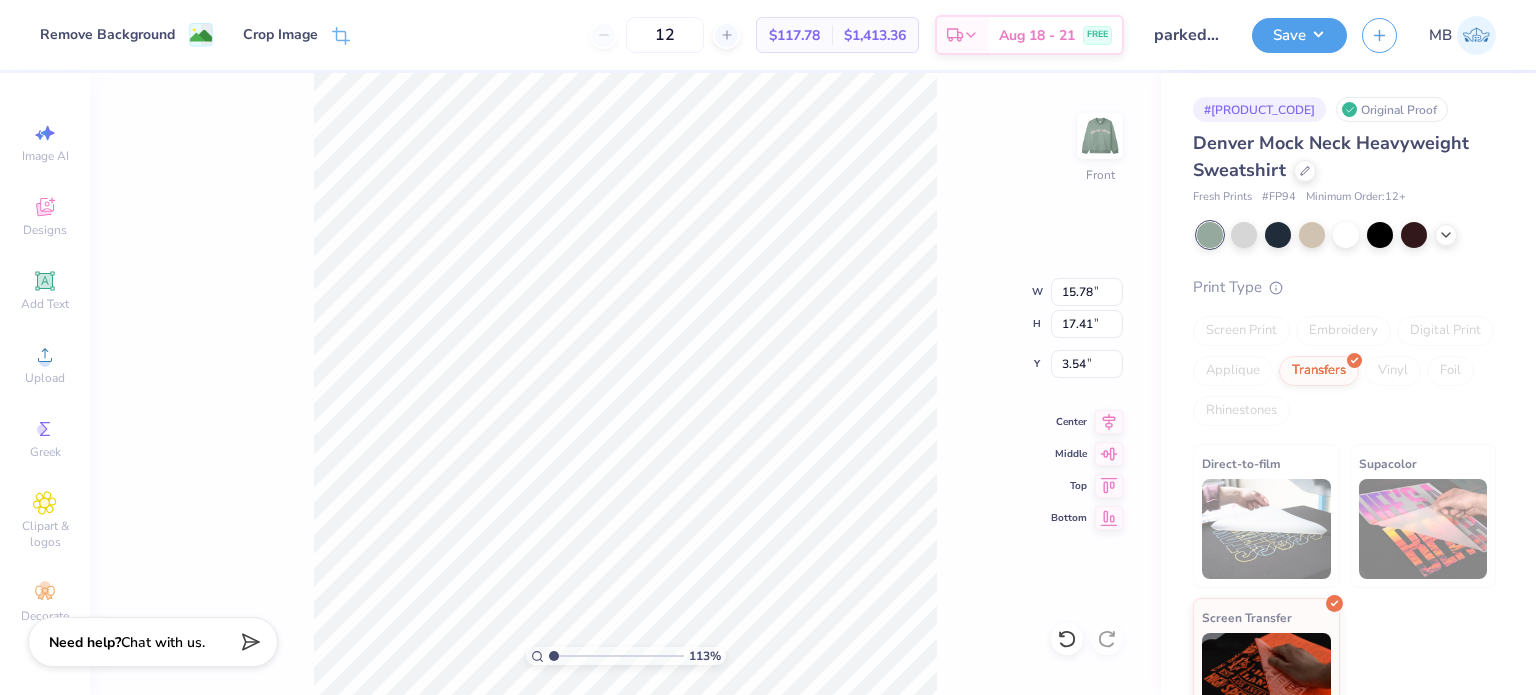 drag, startPoint x: 587, startPoint y: 655, endPoint x: 555, endPoint y: 651, distance: 32.24903 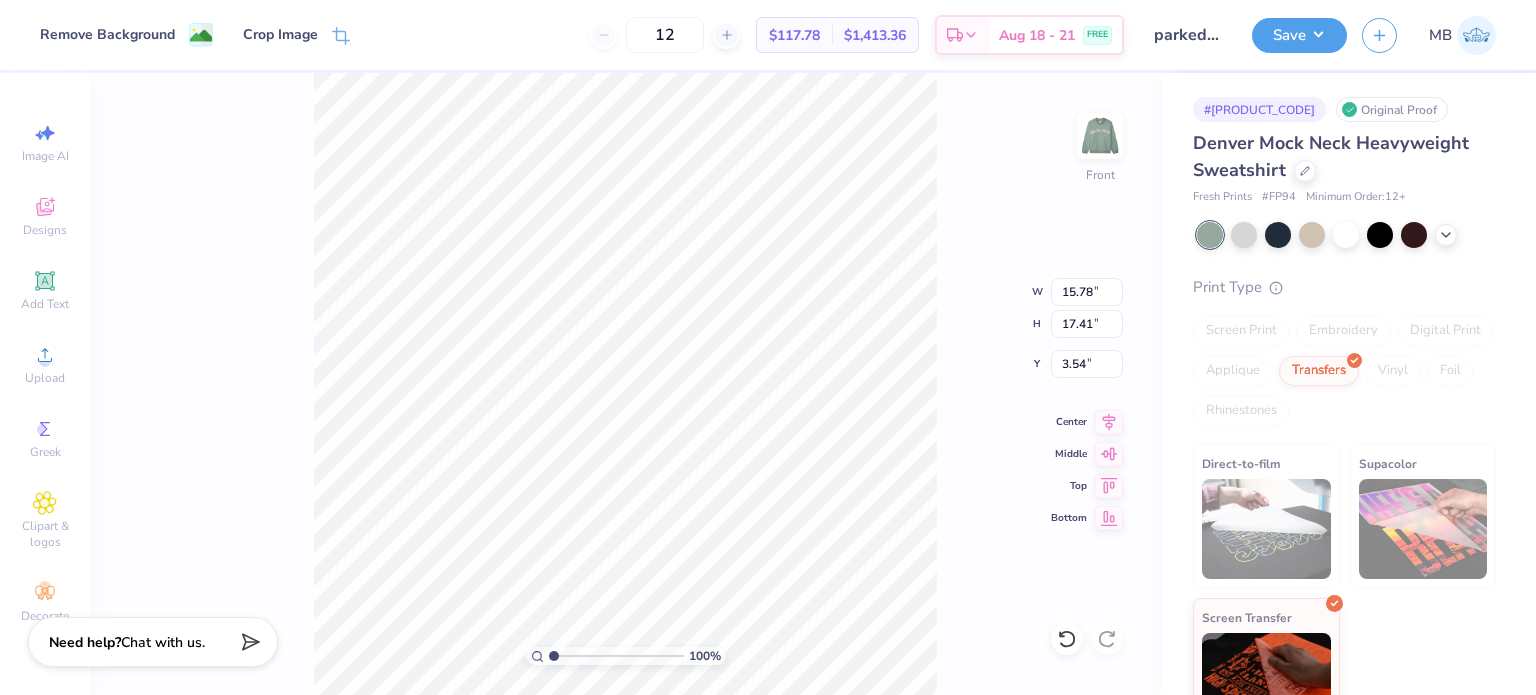 type on "2.85" 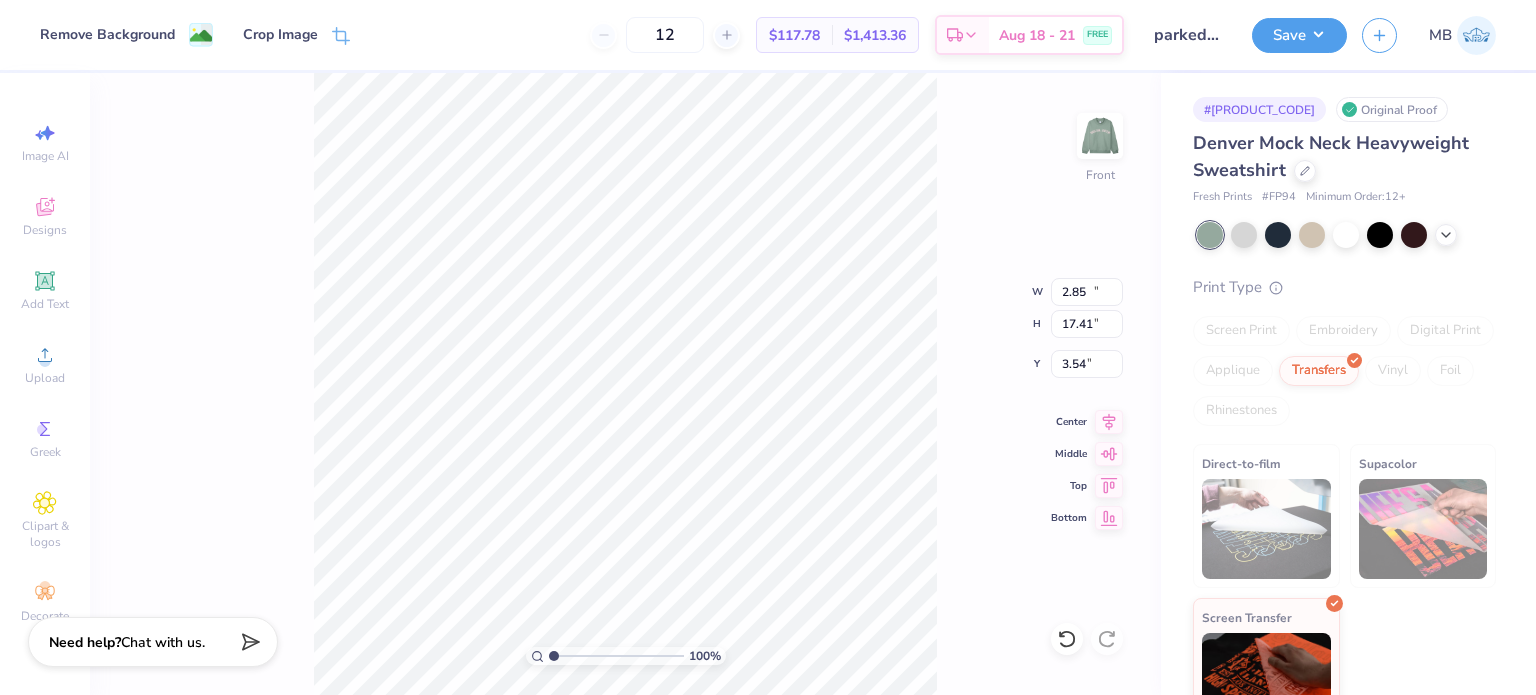 type on "3.14" 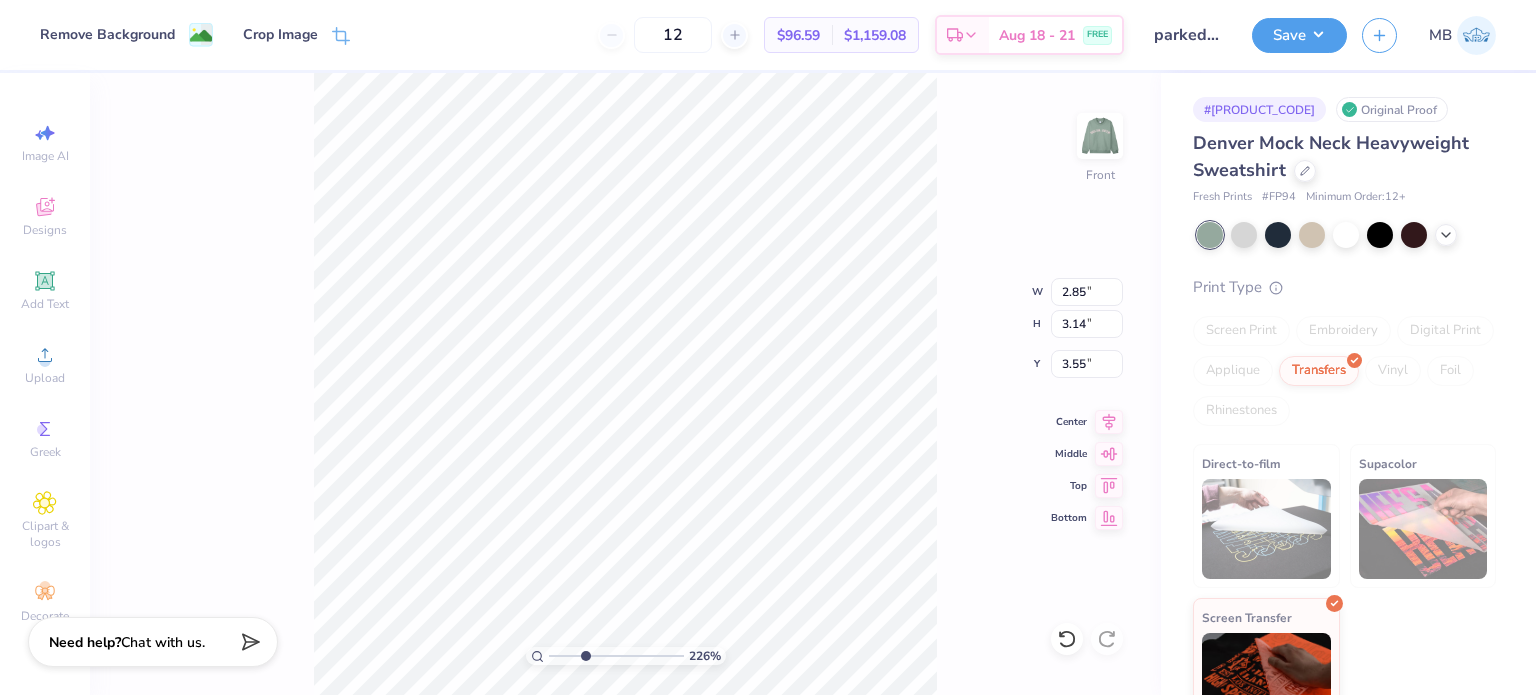 drag, startPoint x: 556, startPoint y: 655, endPoint x: 584, endPoint y: 648, distance: 28.86174 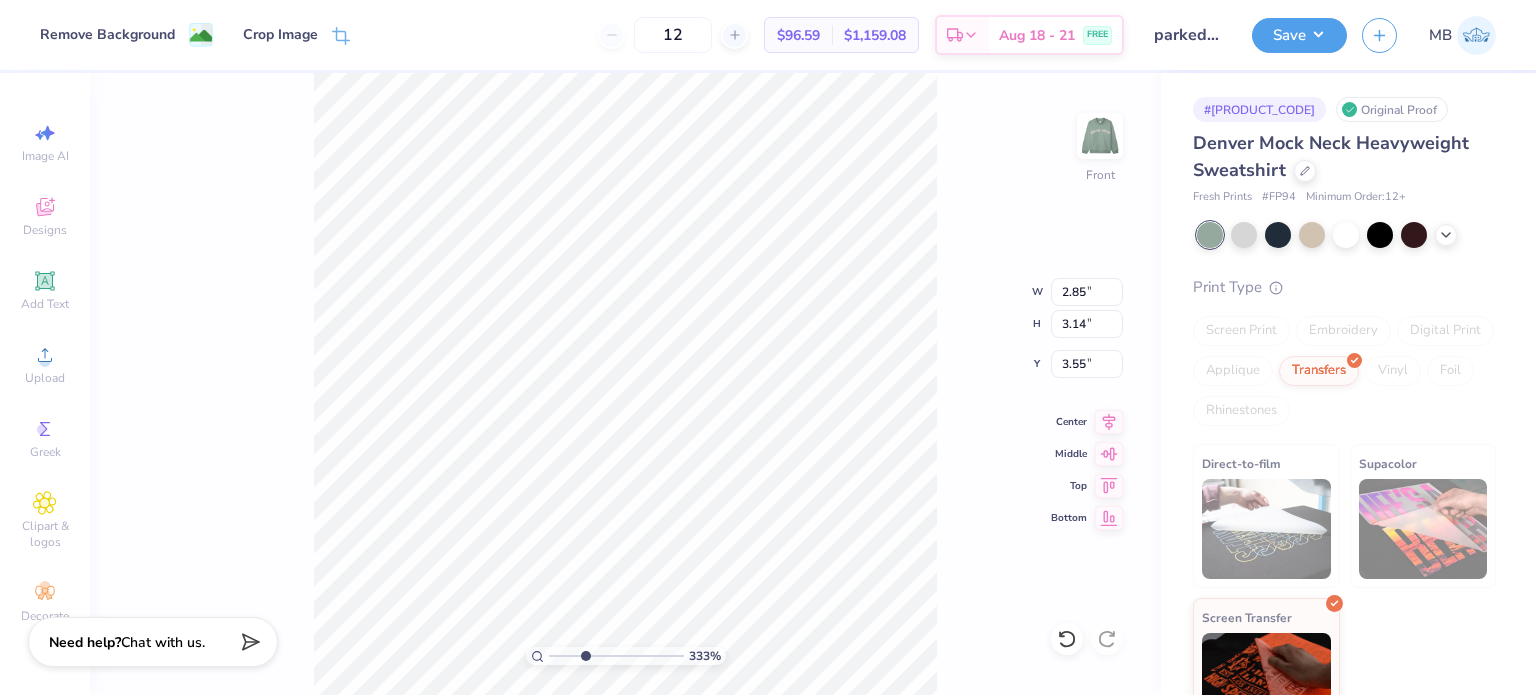 type on "0.50" 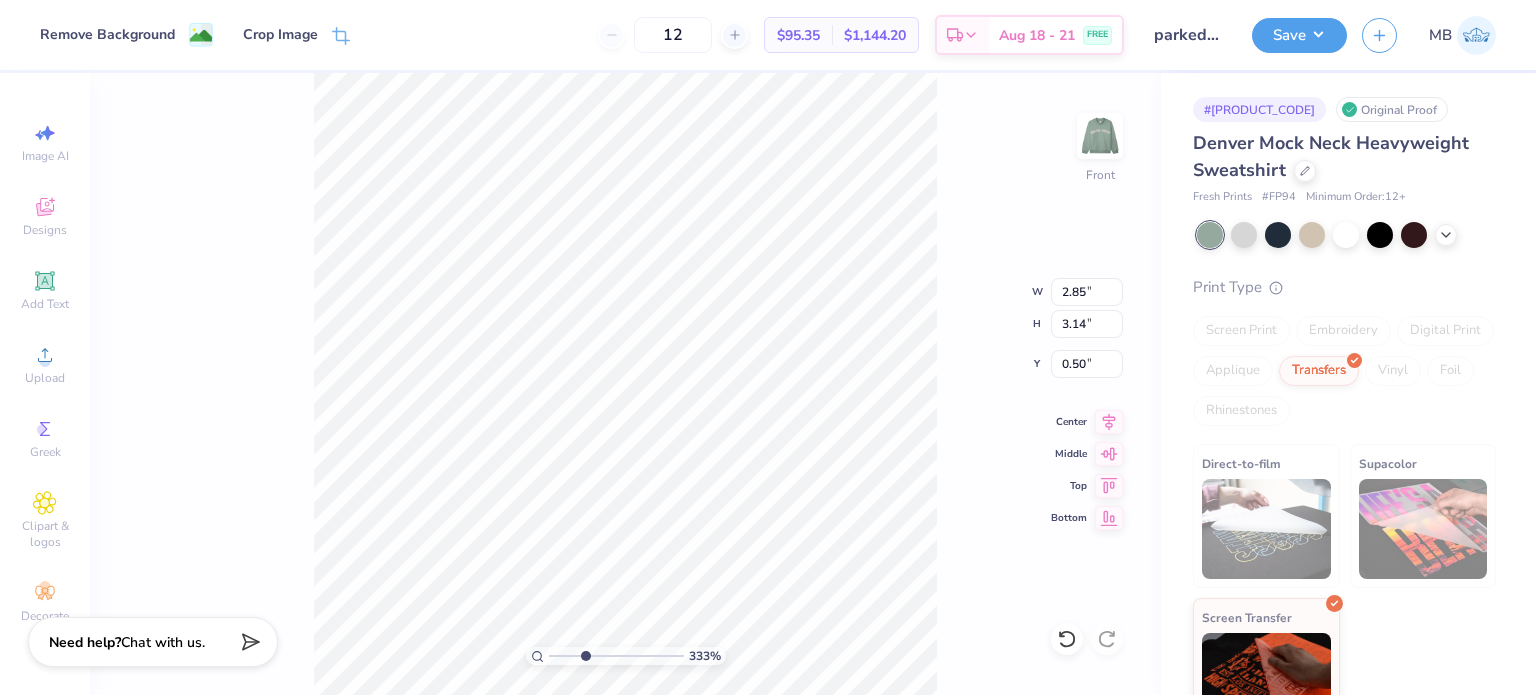 type on "2.43" 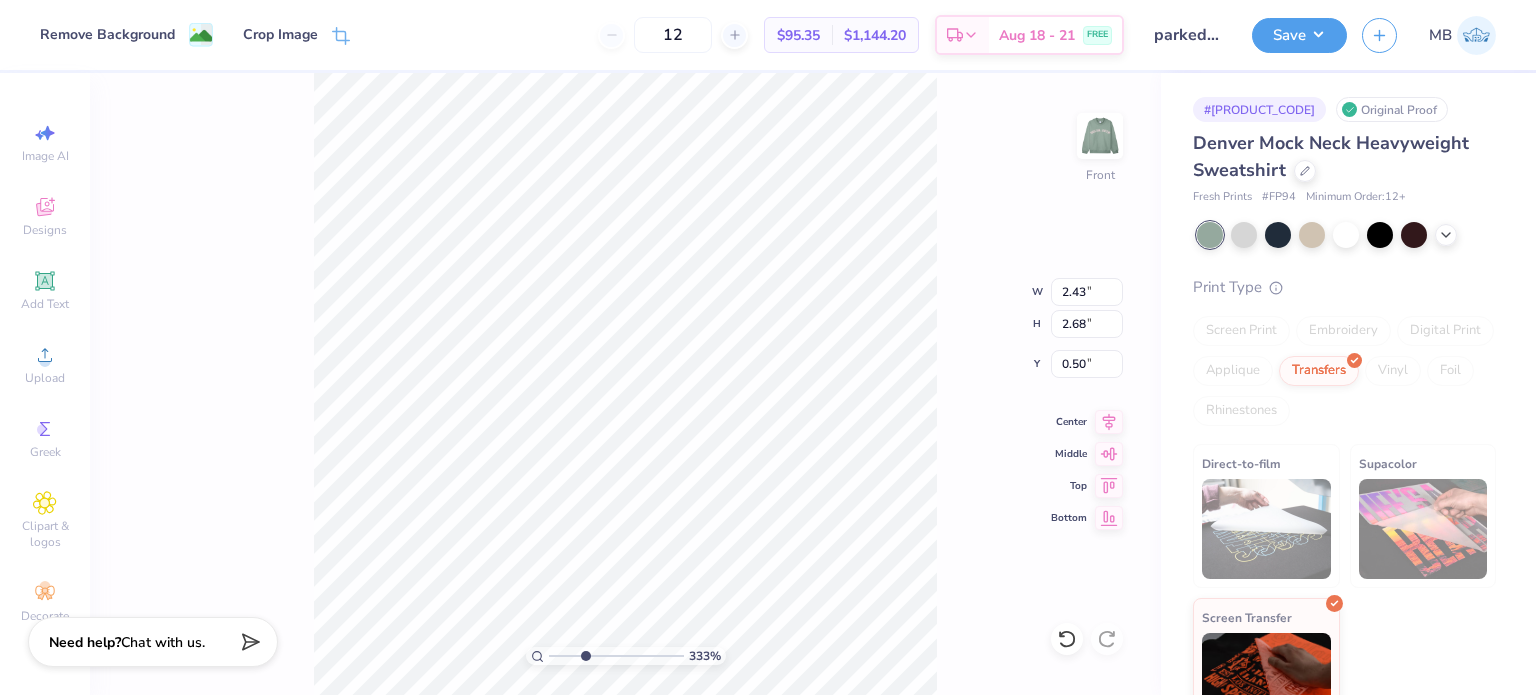 type on "2.54" 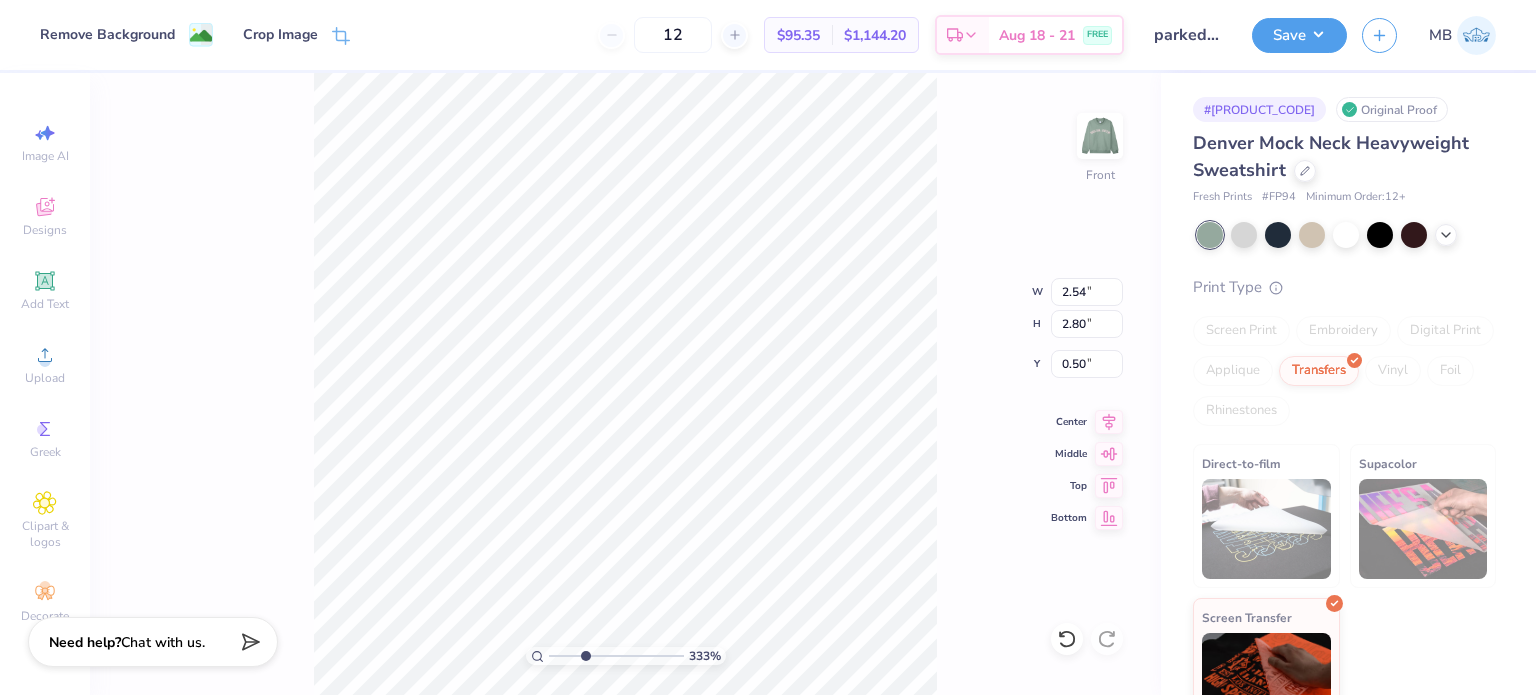 type on "2.43" 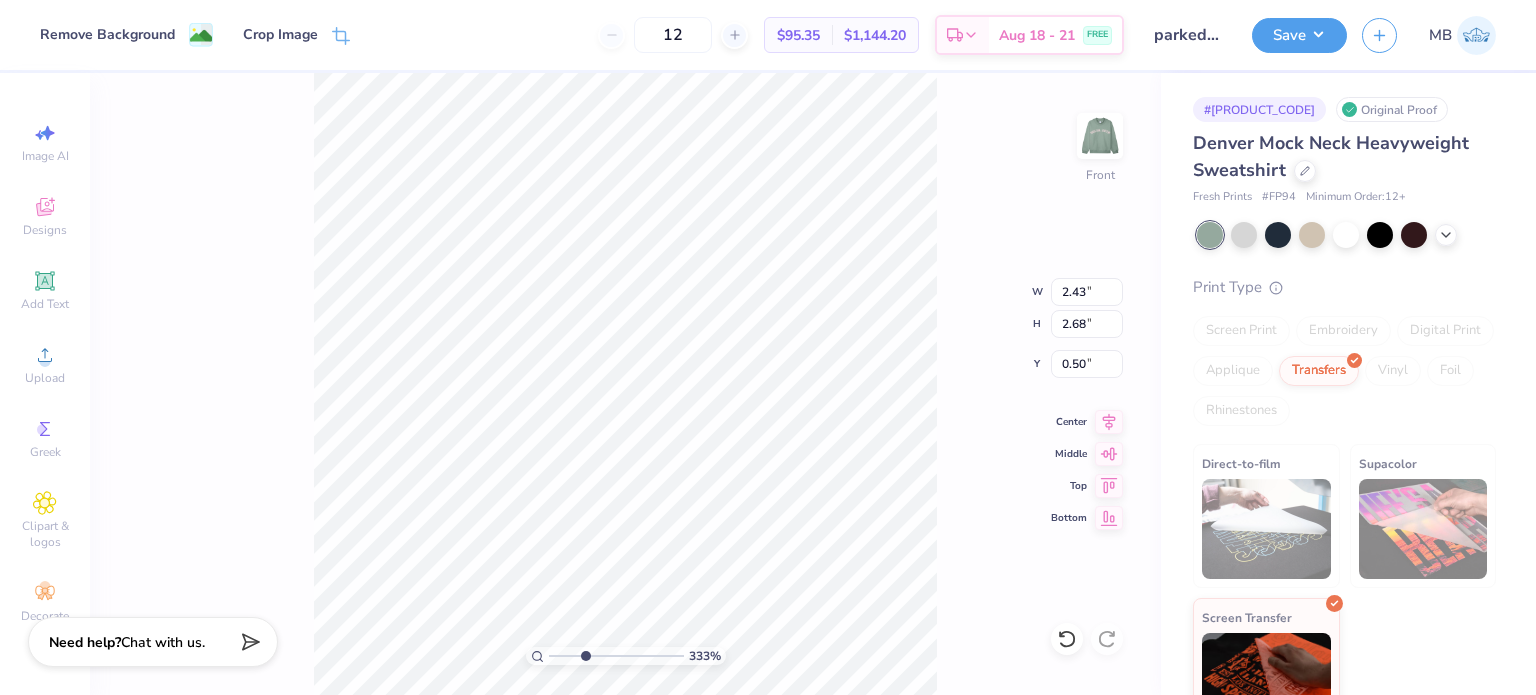 type on "2.54" 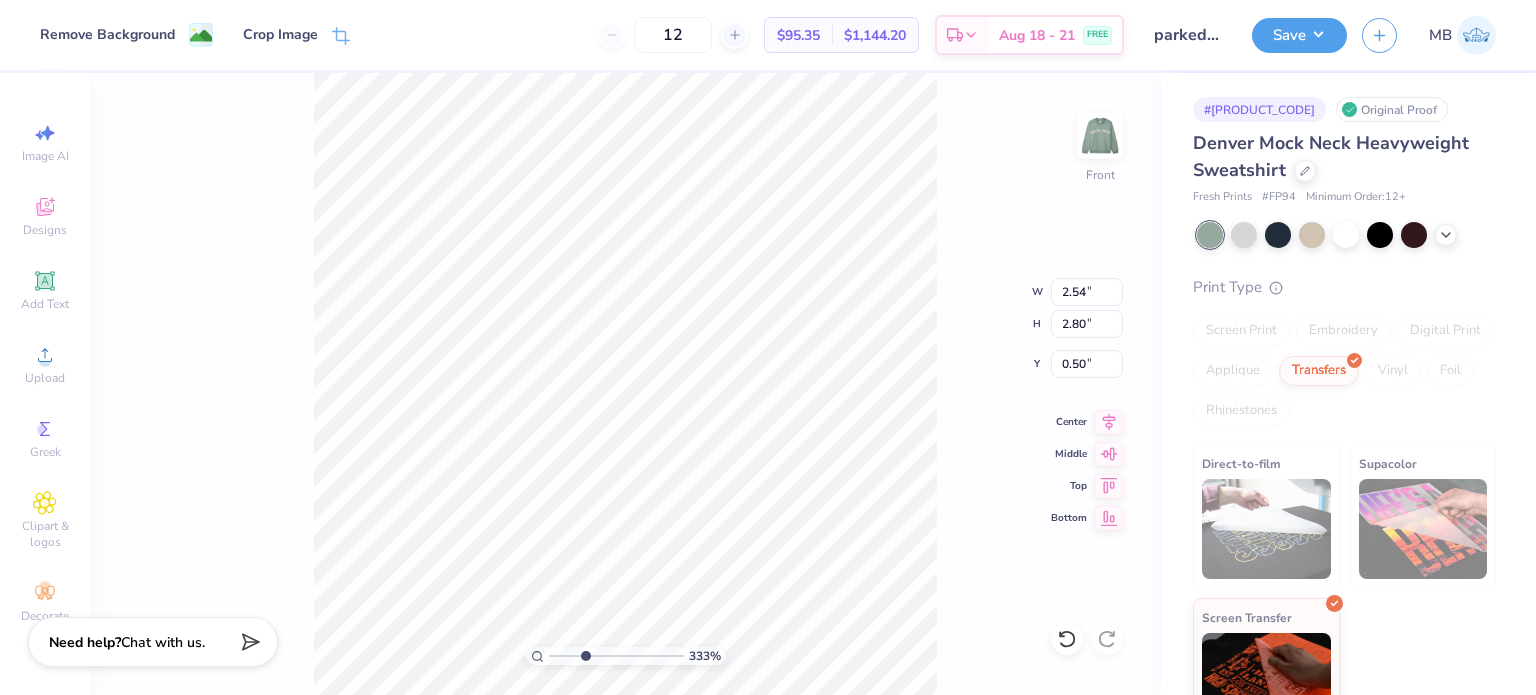 type on "2.43" 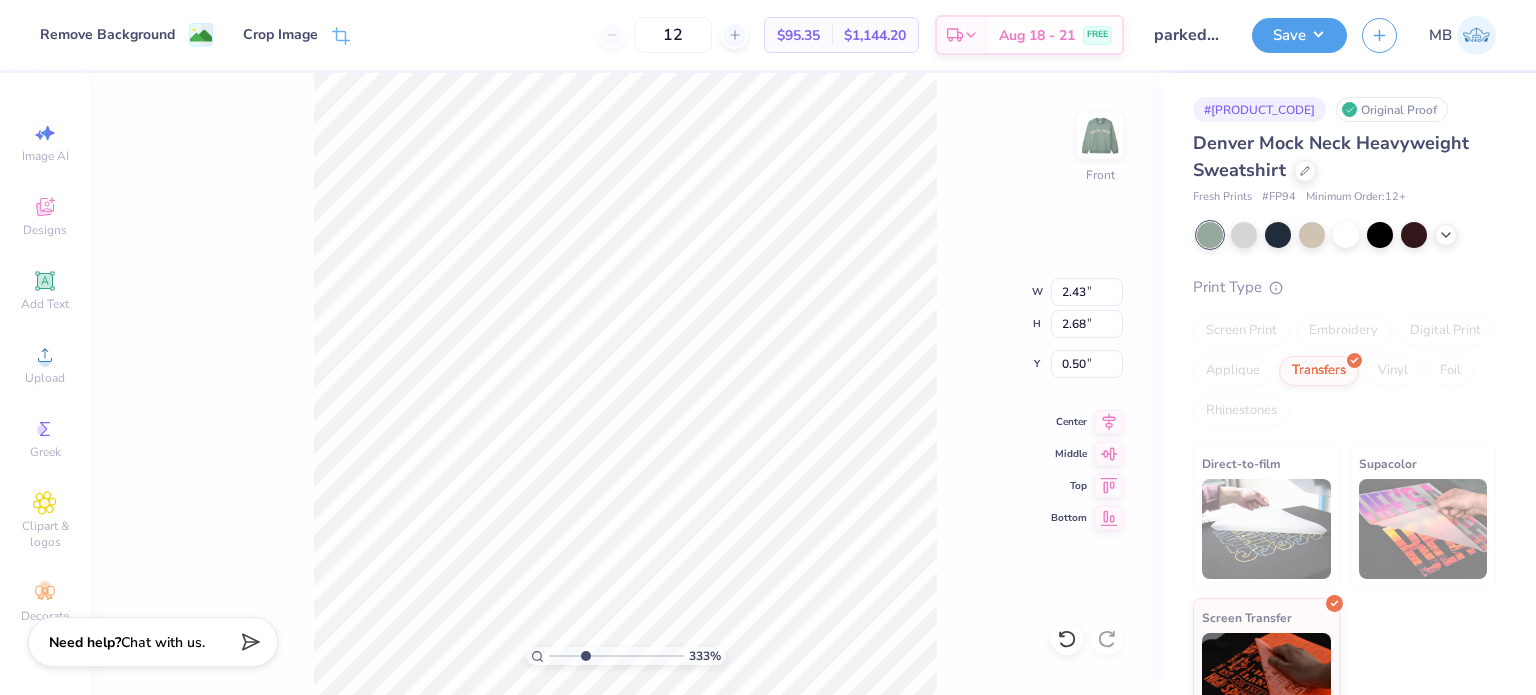 type on "2.50" 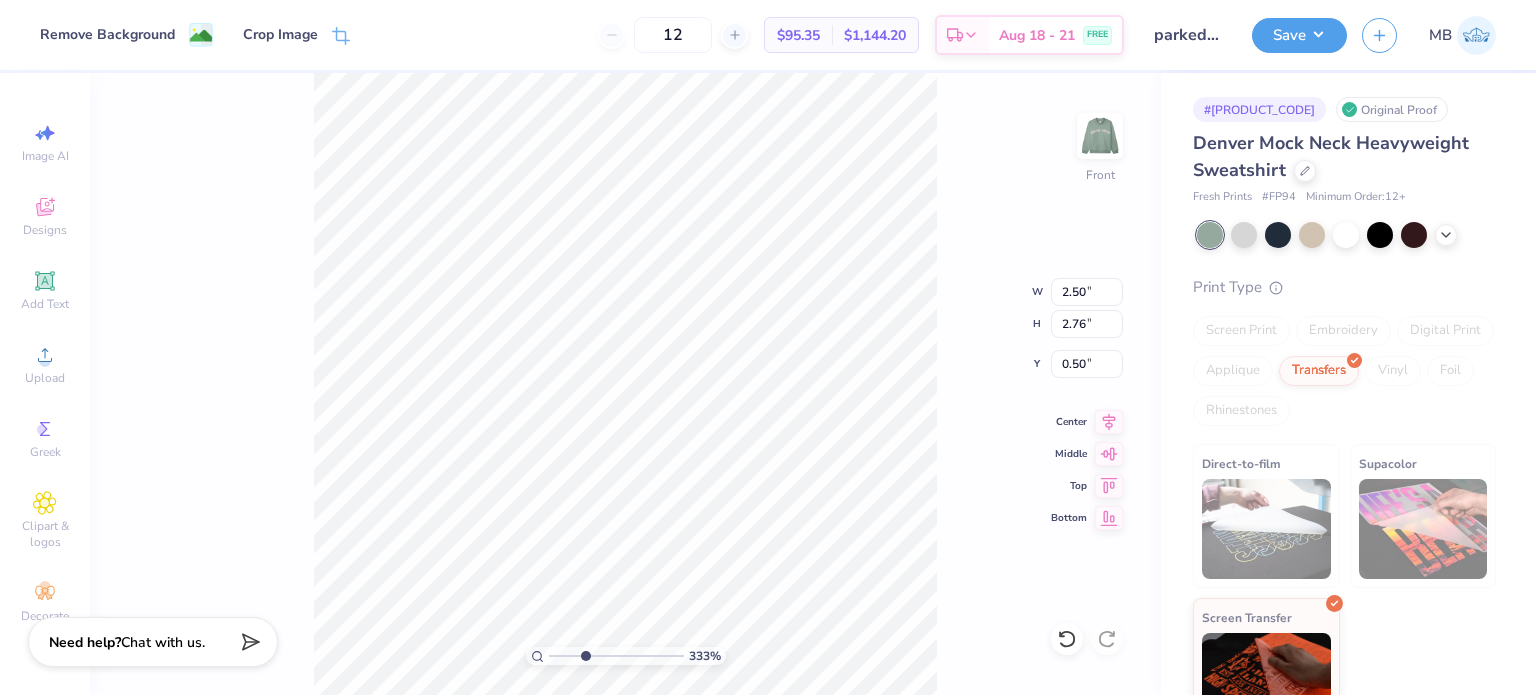 type on "2.54" 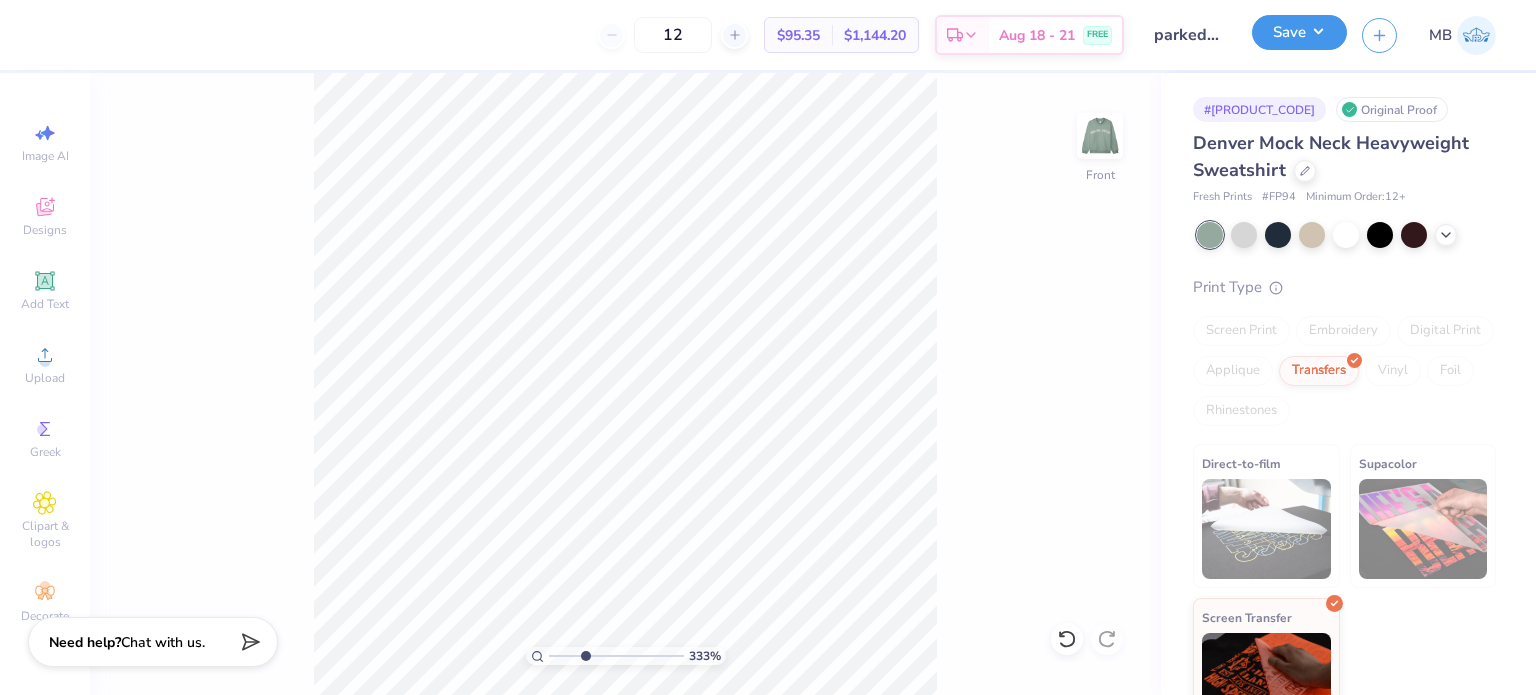 click on "Save" at bounding box center (1299, 32) 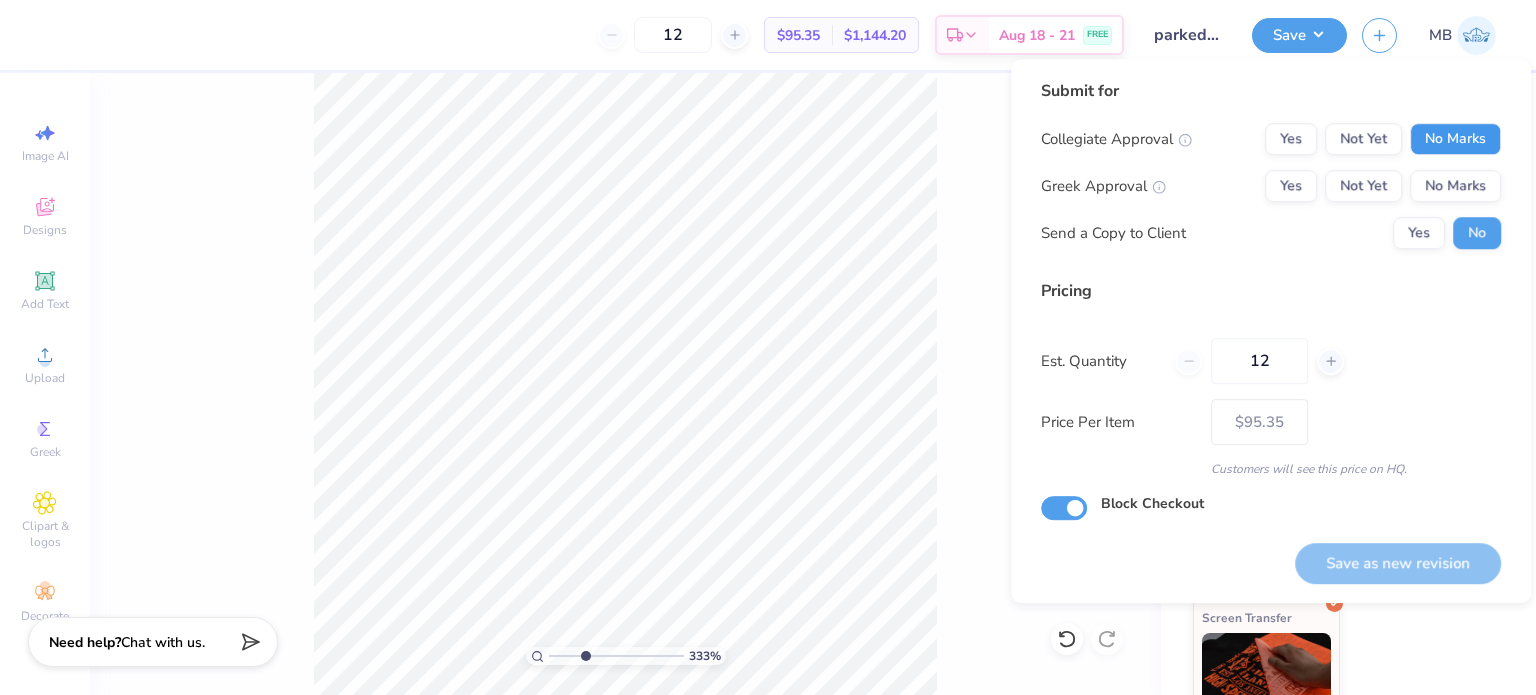 click on "No Marks" at bounding box center [1455, 139] 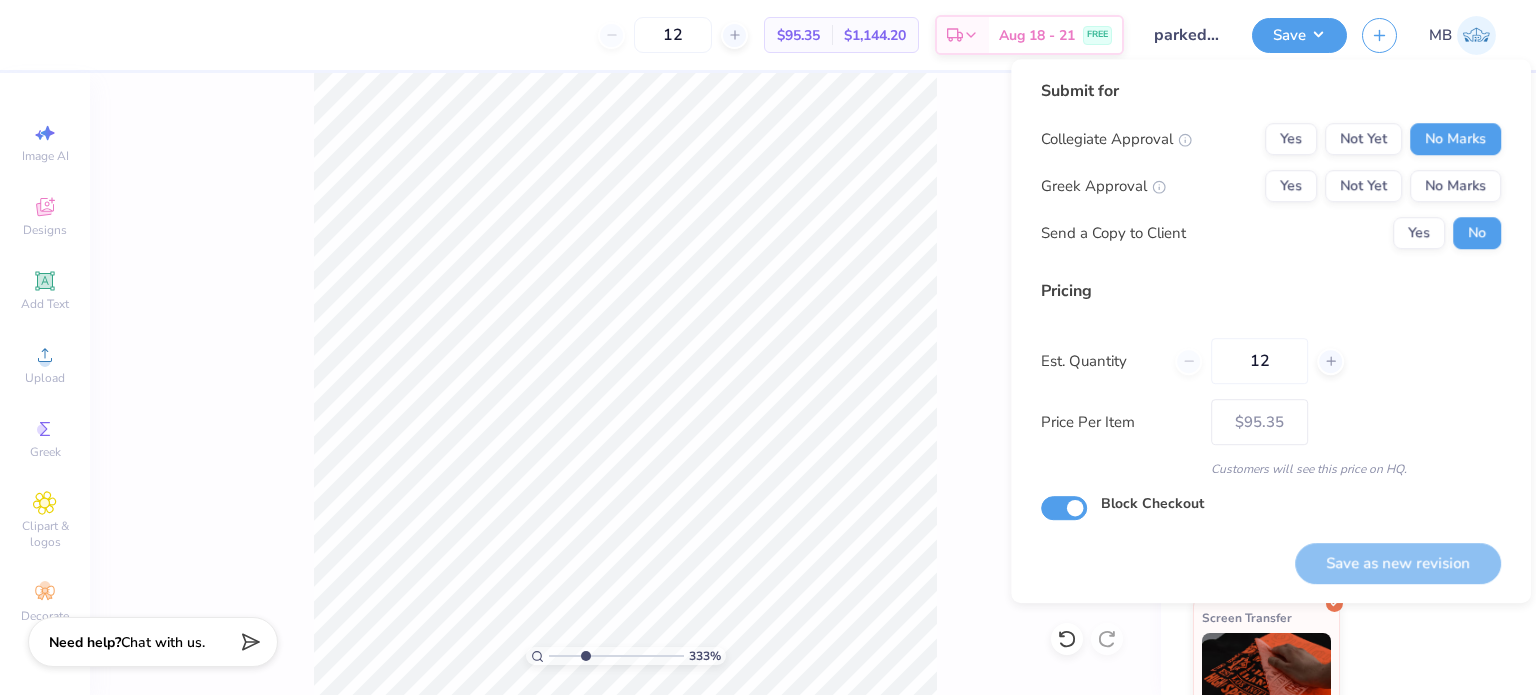 click on "Greek Approval Yes Not Yet No Marks" at bounding box center (1271, 186) 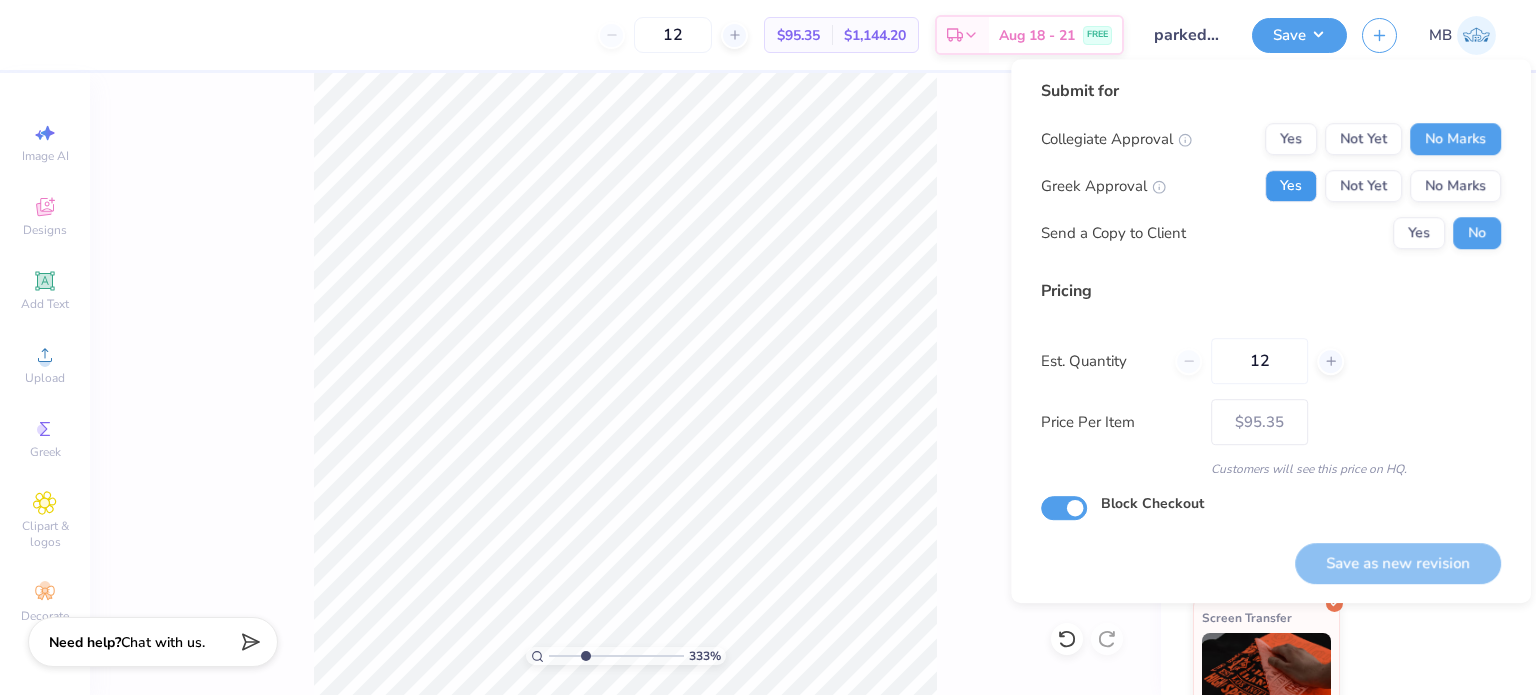 click on "Yes" at bounding box center (1291, 186) 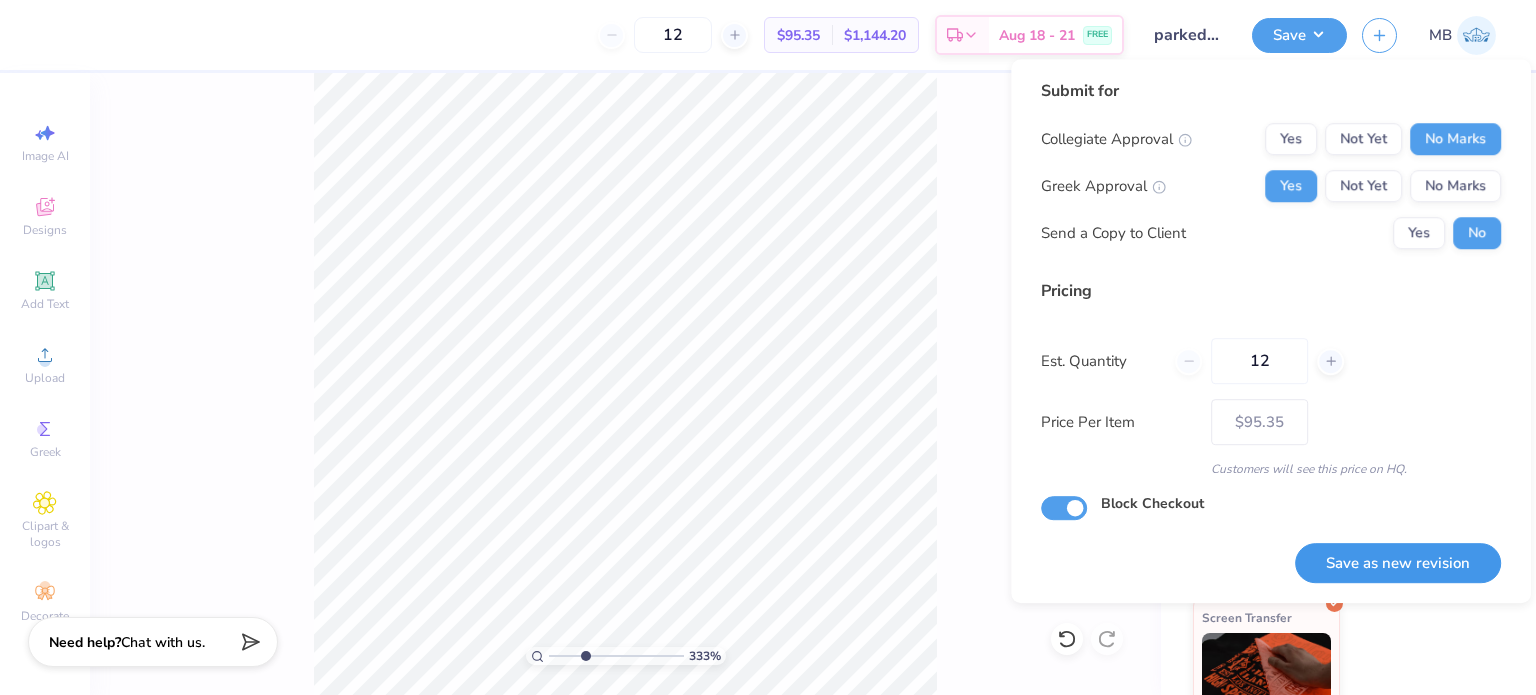 click on "Save as new revision" at bounding box center [1398, 563] 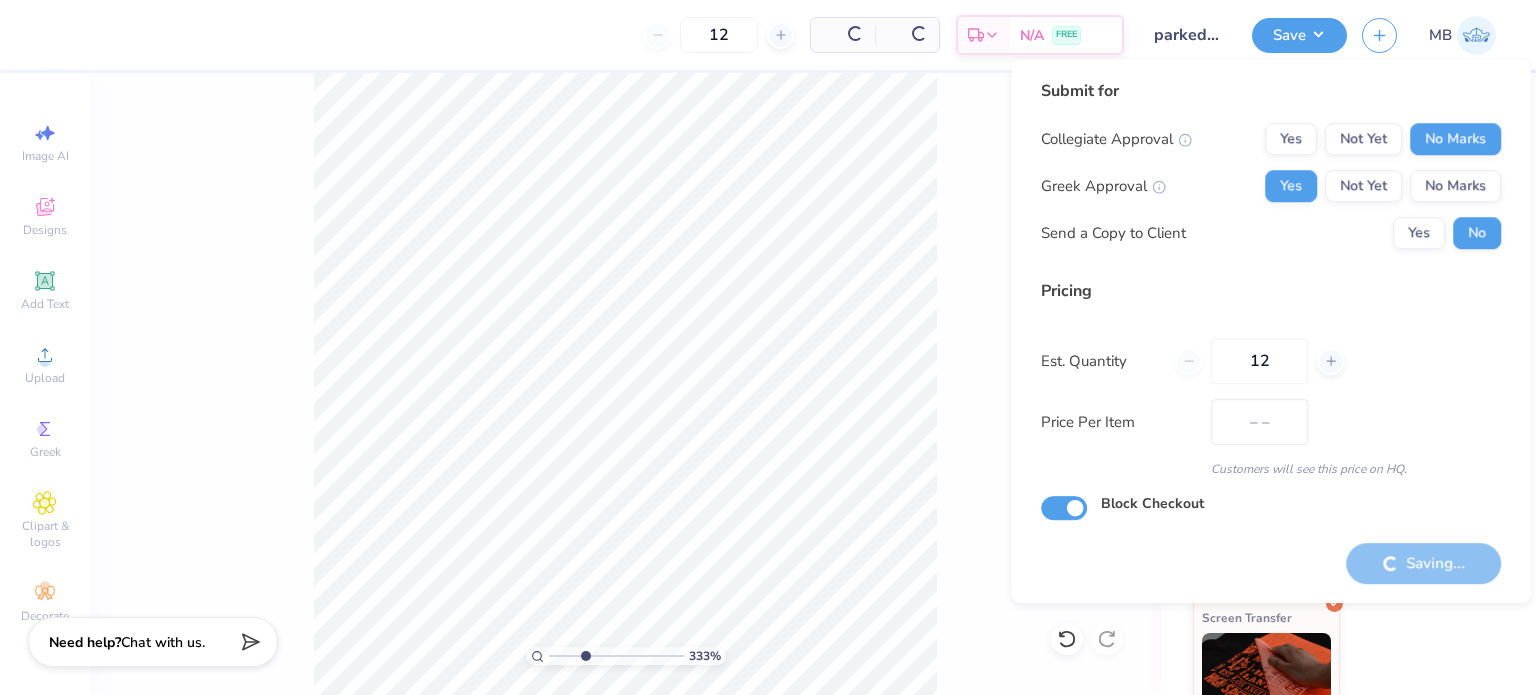type on "$95.35" 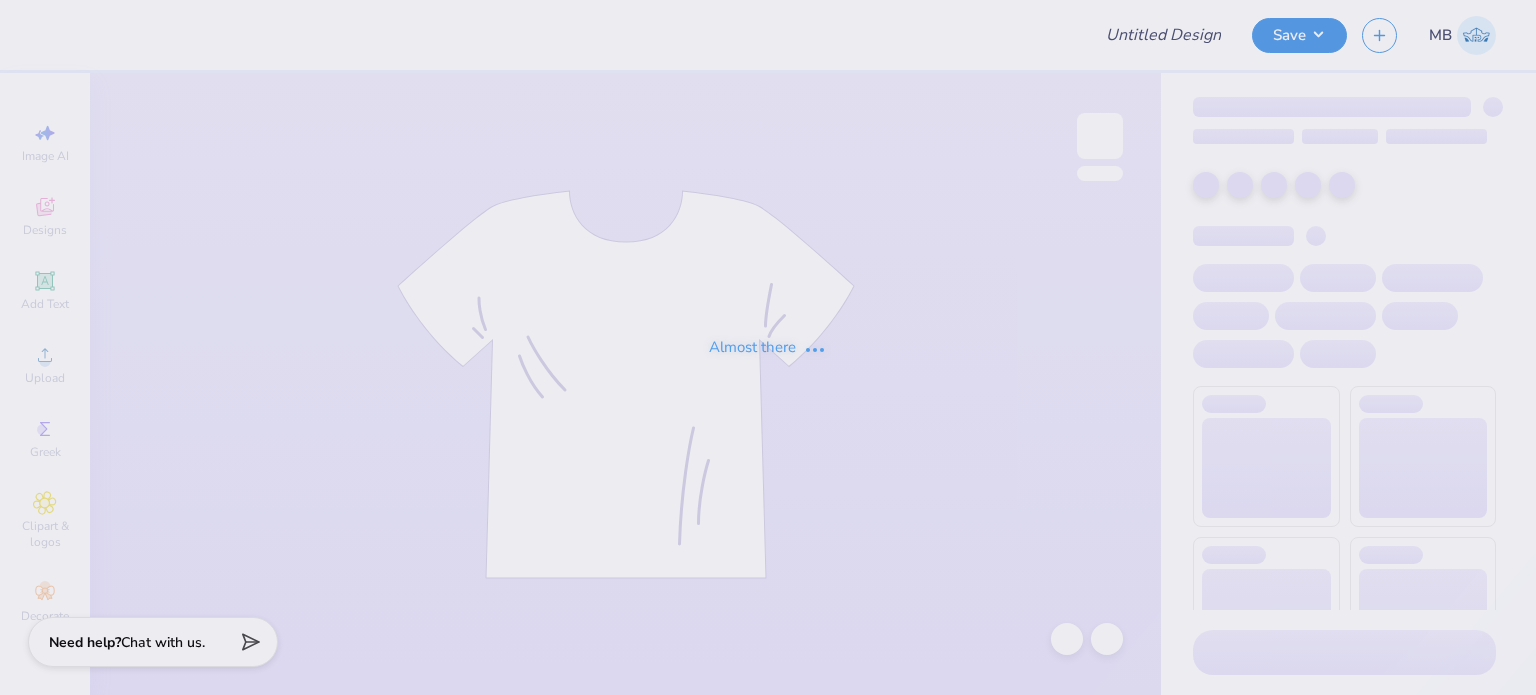 type on "(JMU) ASA tank" 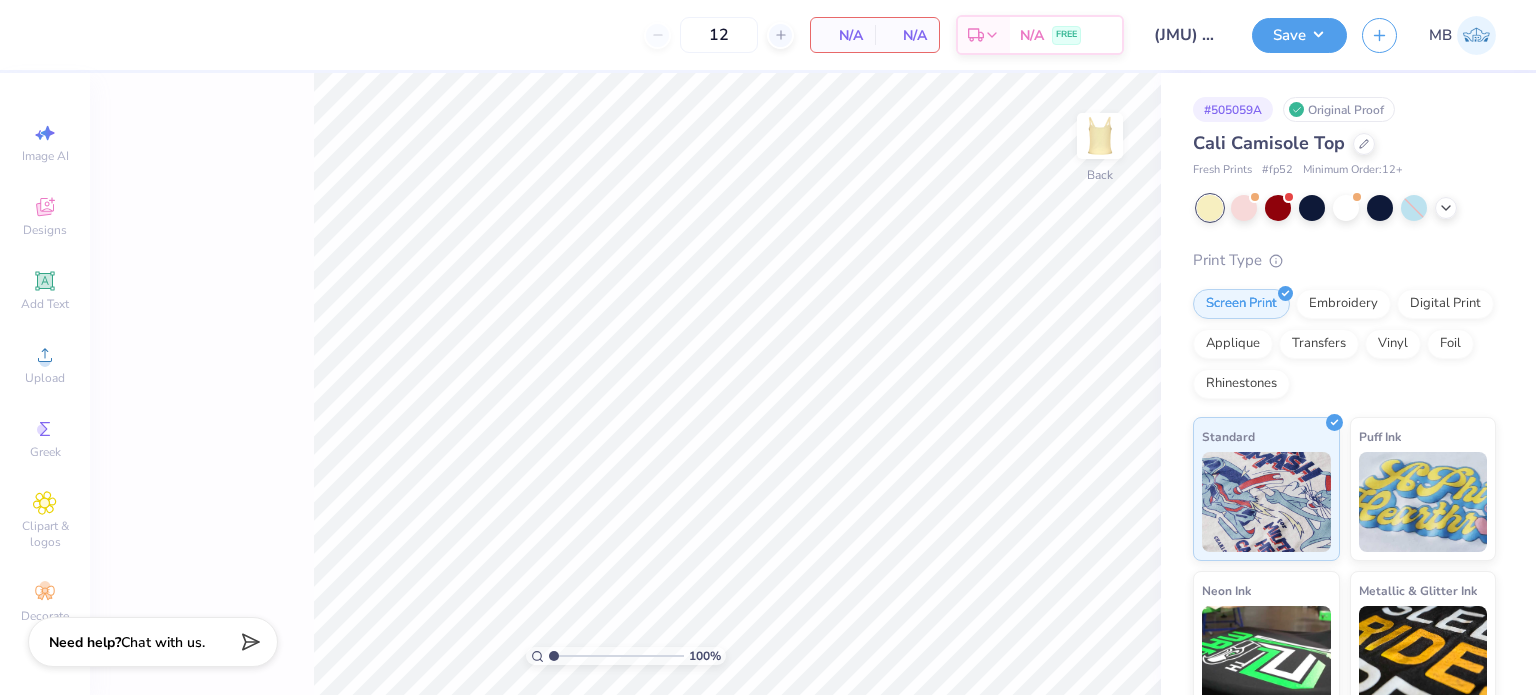 scroll, scrollTop: 0, scrollLeft: 0, axis: both 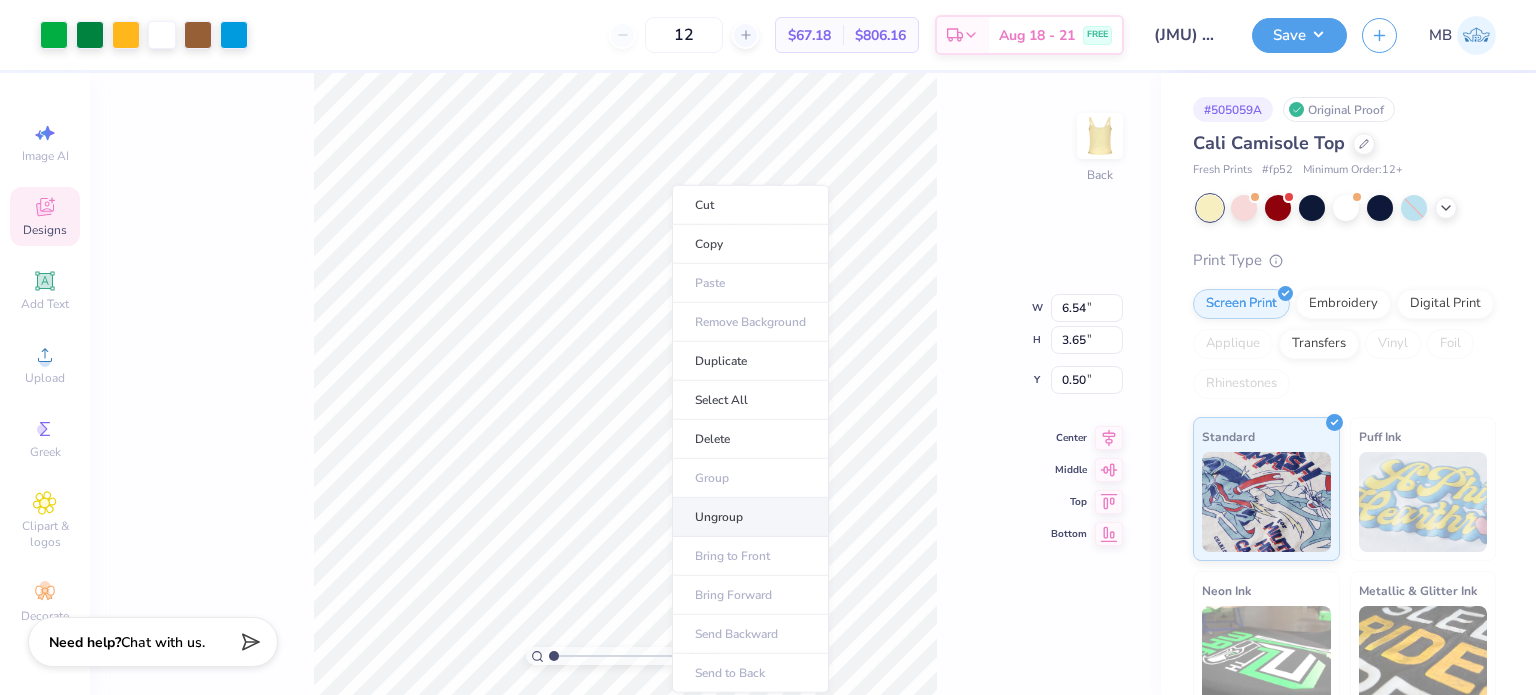 click on "Ungroup" at bounding box center (750, 517) 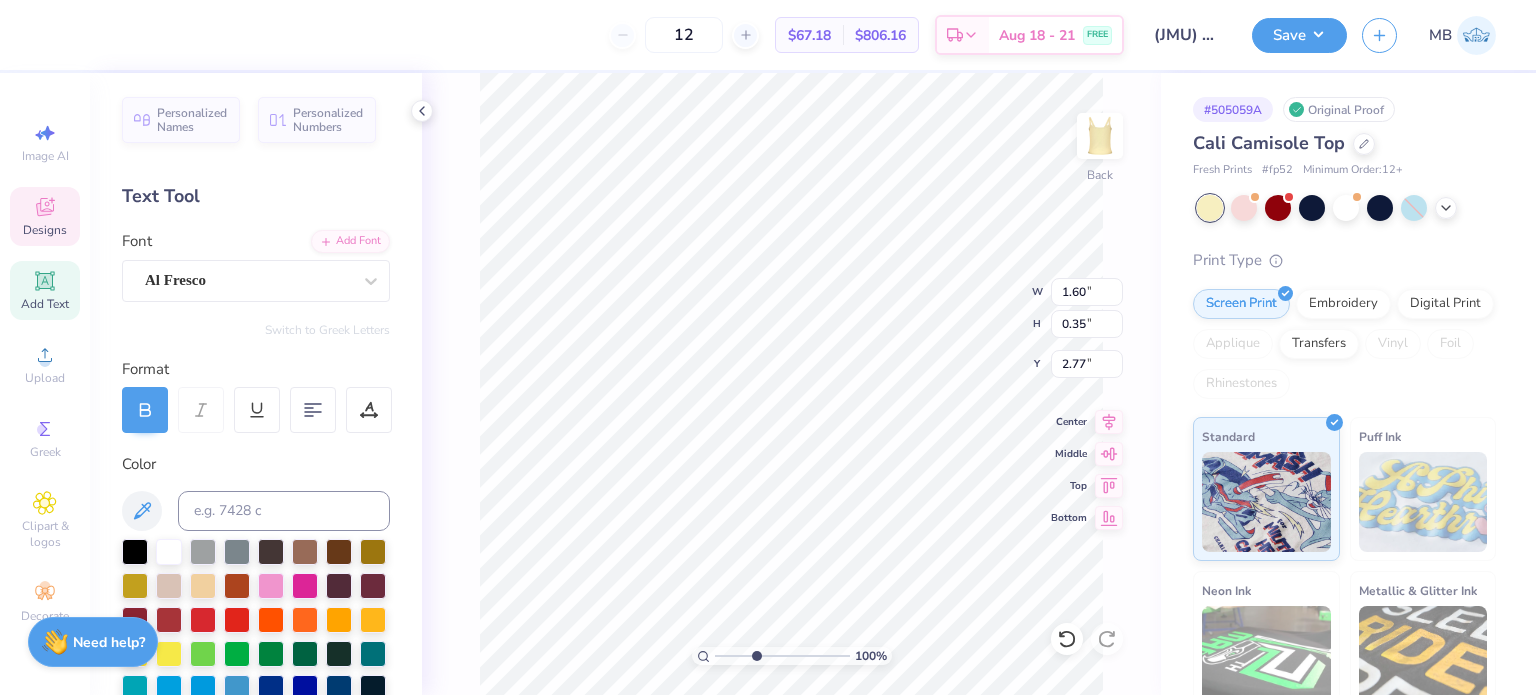 drag, startPoint x: 719, startPoint y: 659, endPoint x: 756, endPoint y: 659, distance: 37 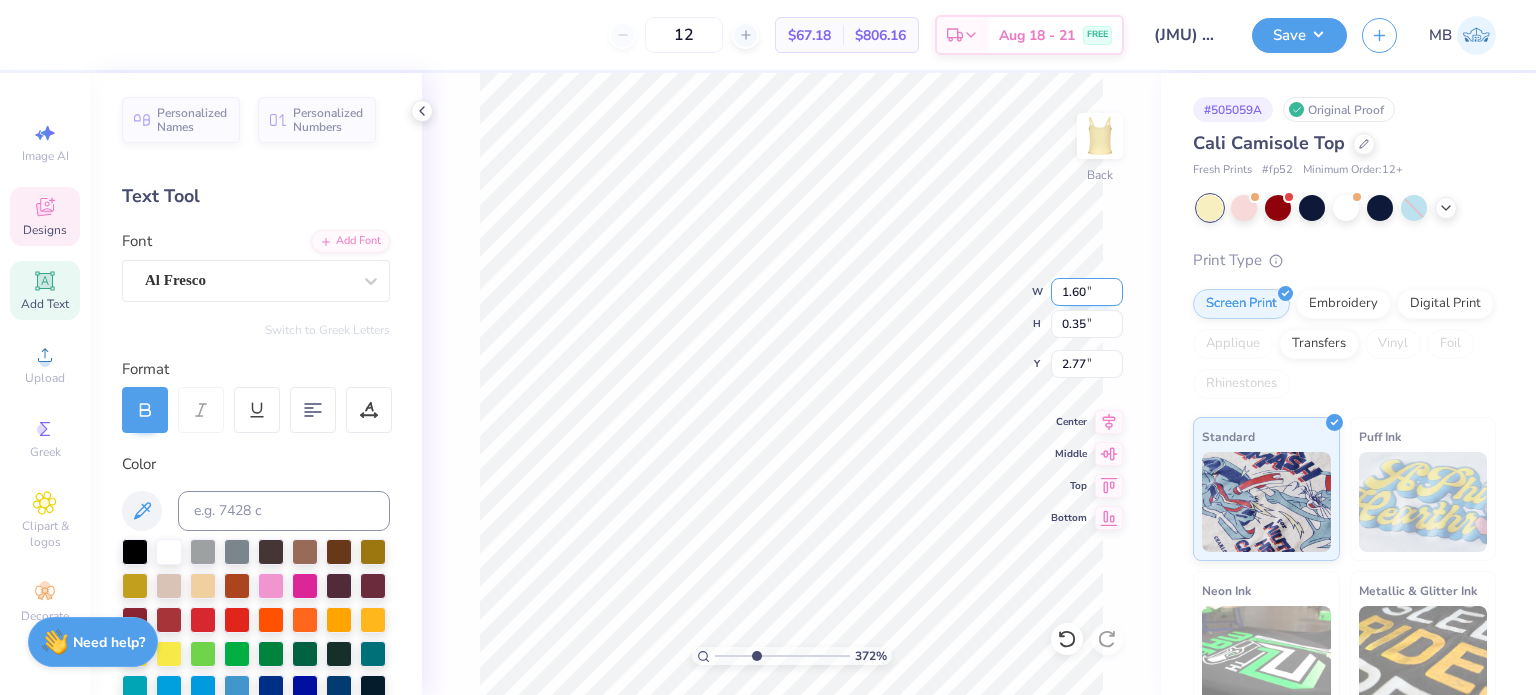 scroll, scrollTop: 16, scrollLeft: 5, axis: both 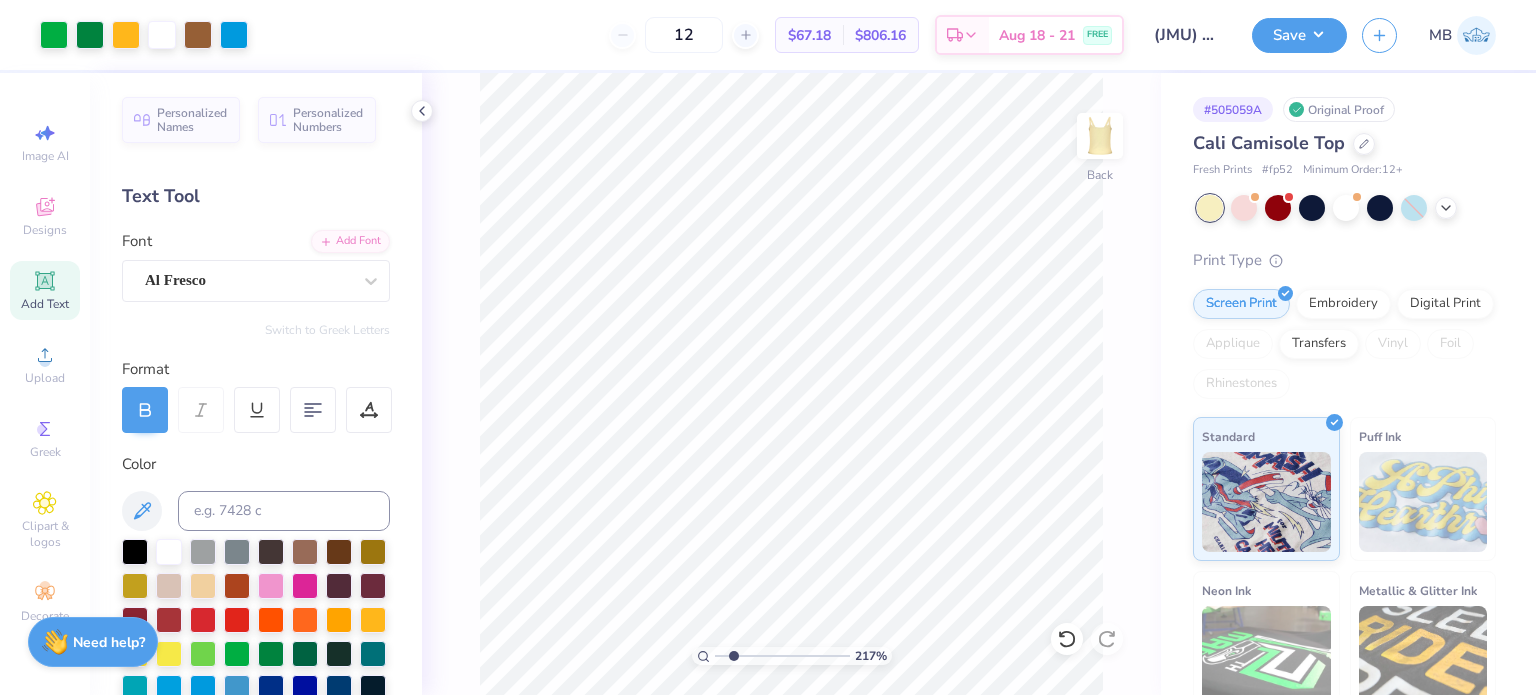 drag, startPoint x: 759, startPoint y: 655, endPoint x: 734, endPoint y: 647, distance: 26.24881 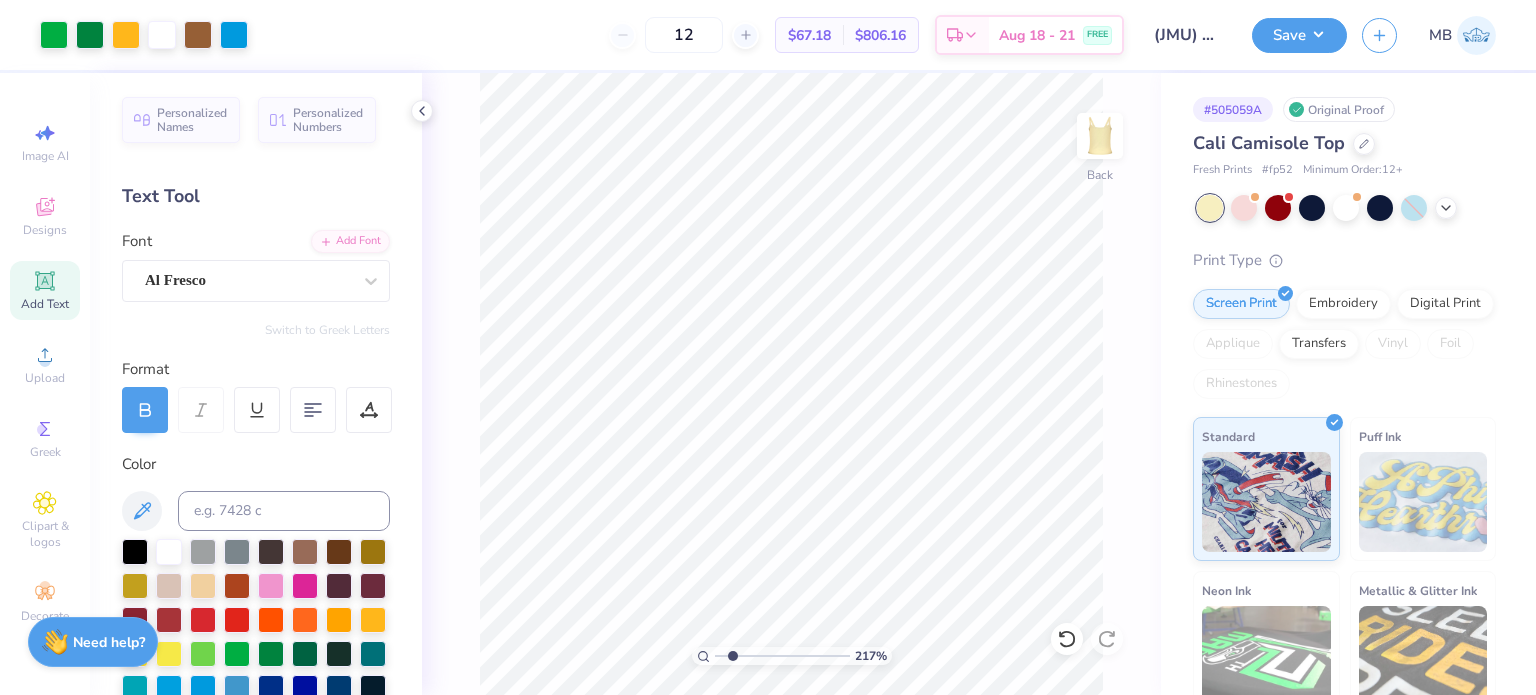 click at bounding box center (782, 656) 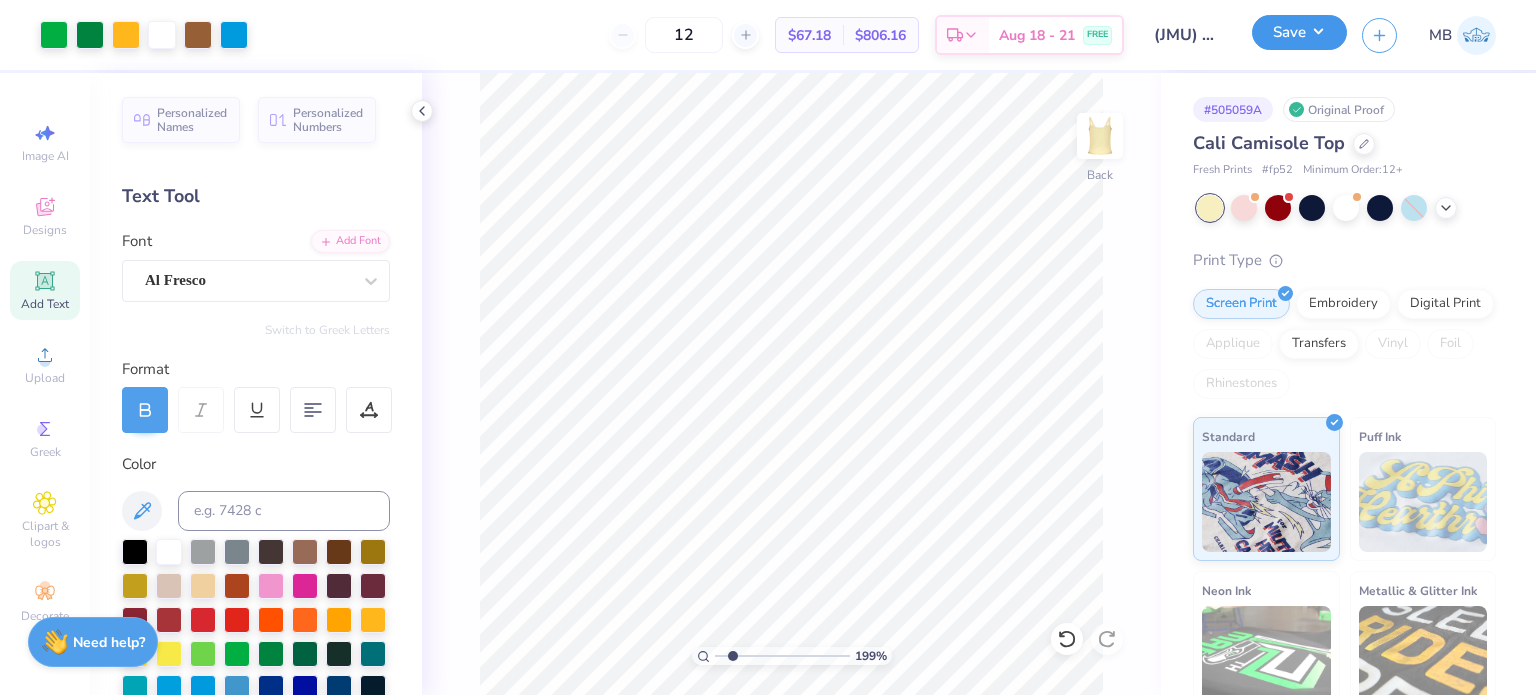 click on "Save" at bounding box center (1299, 32) 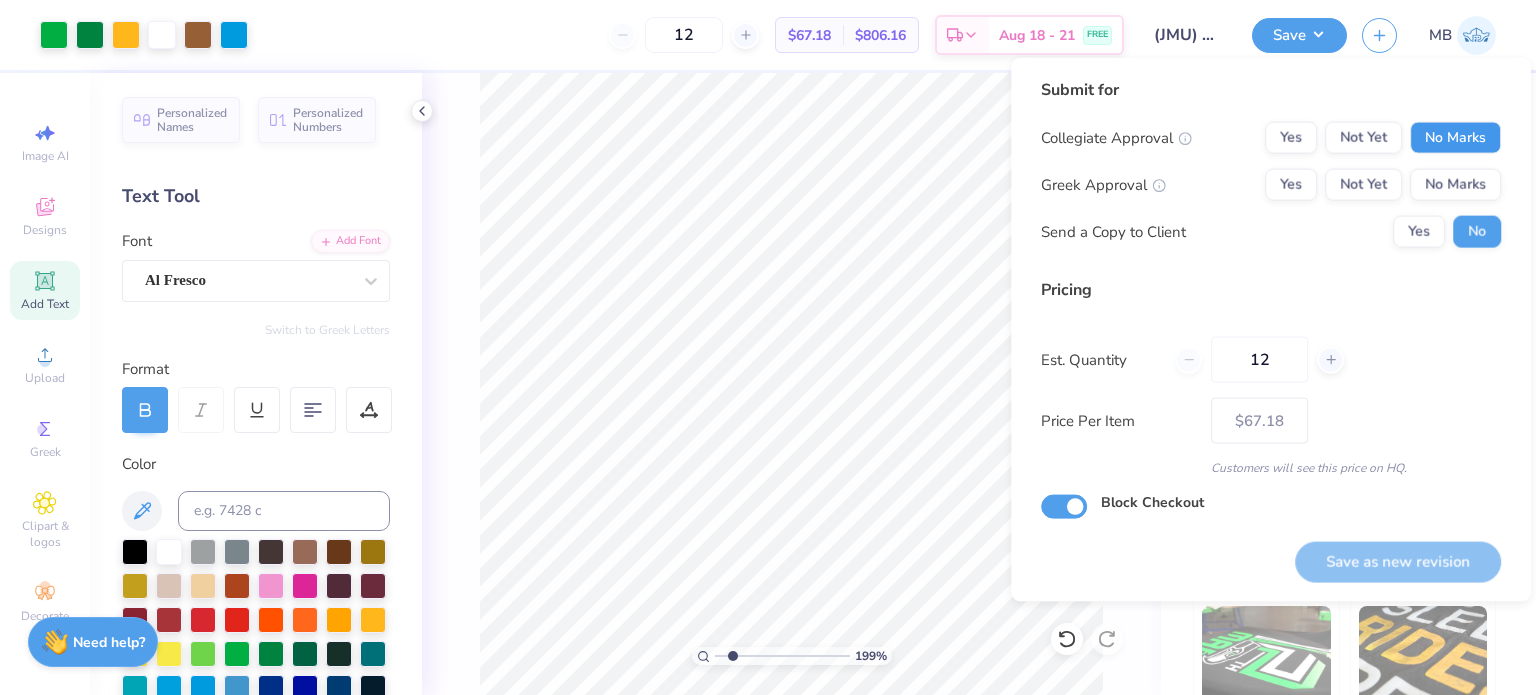click on "No Marks" at bounding box center [1455, 138] 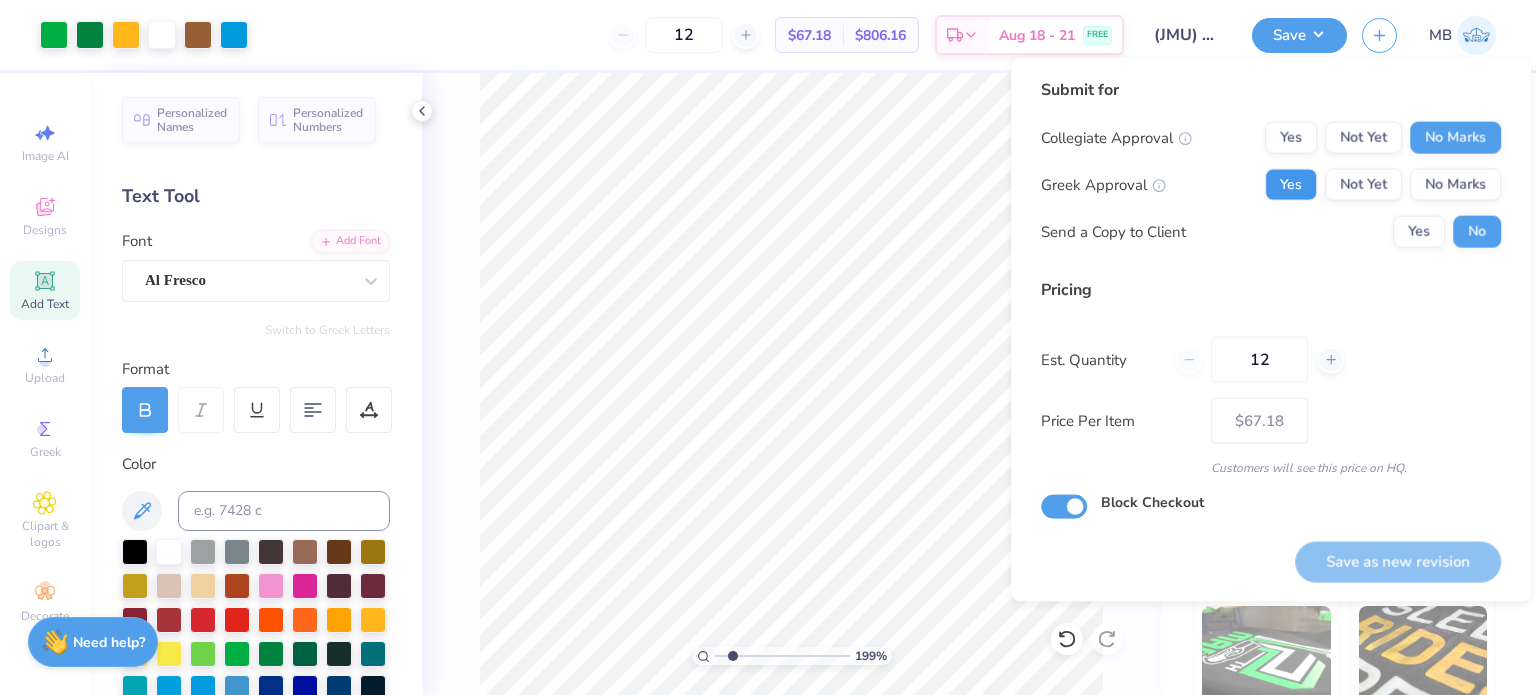 click on "Yes" at bounding box center (1291, 185) 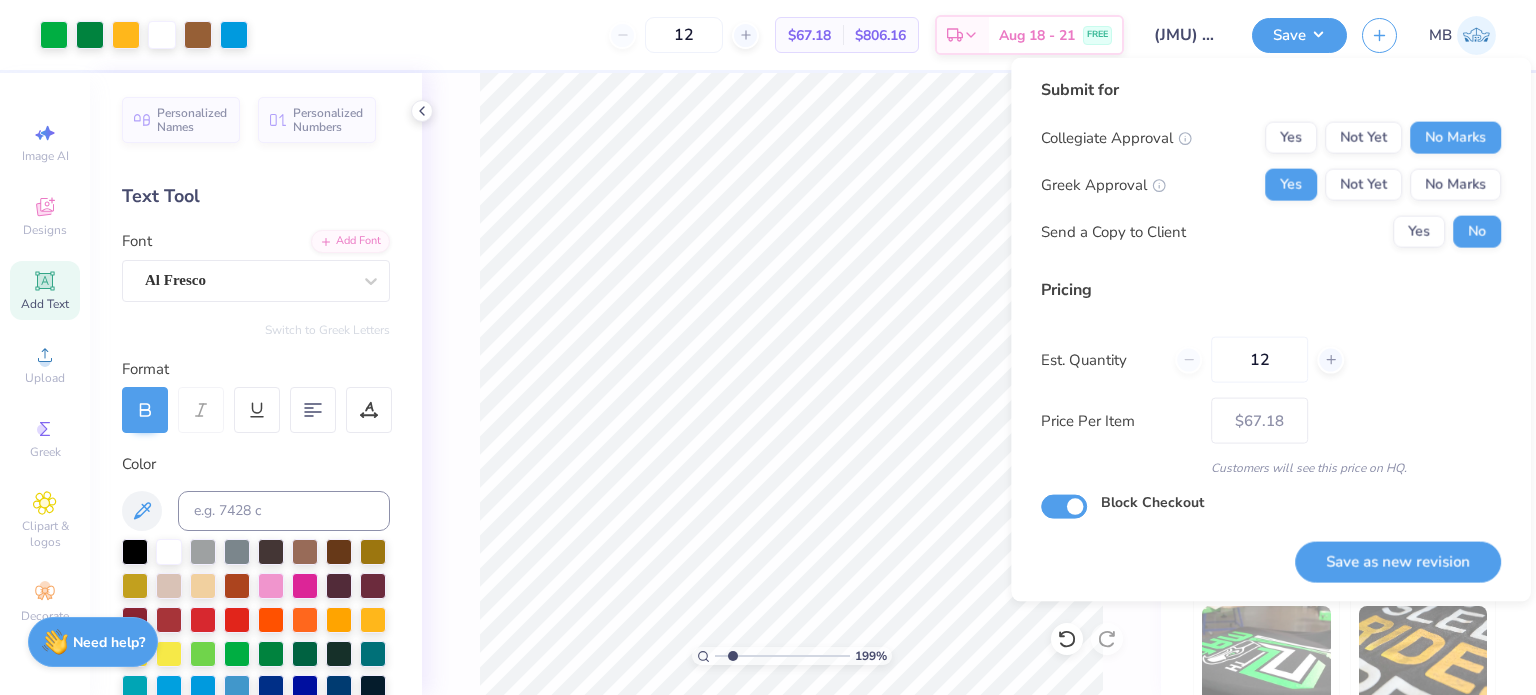 drag, startPoint x: 1367, startPoint y: 557, endPoint x: 1357, endPoint y: 555, distance: 10.198039 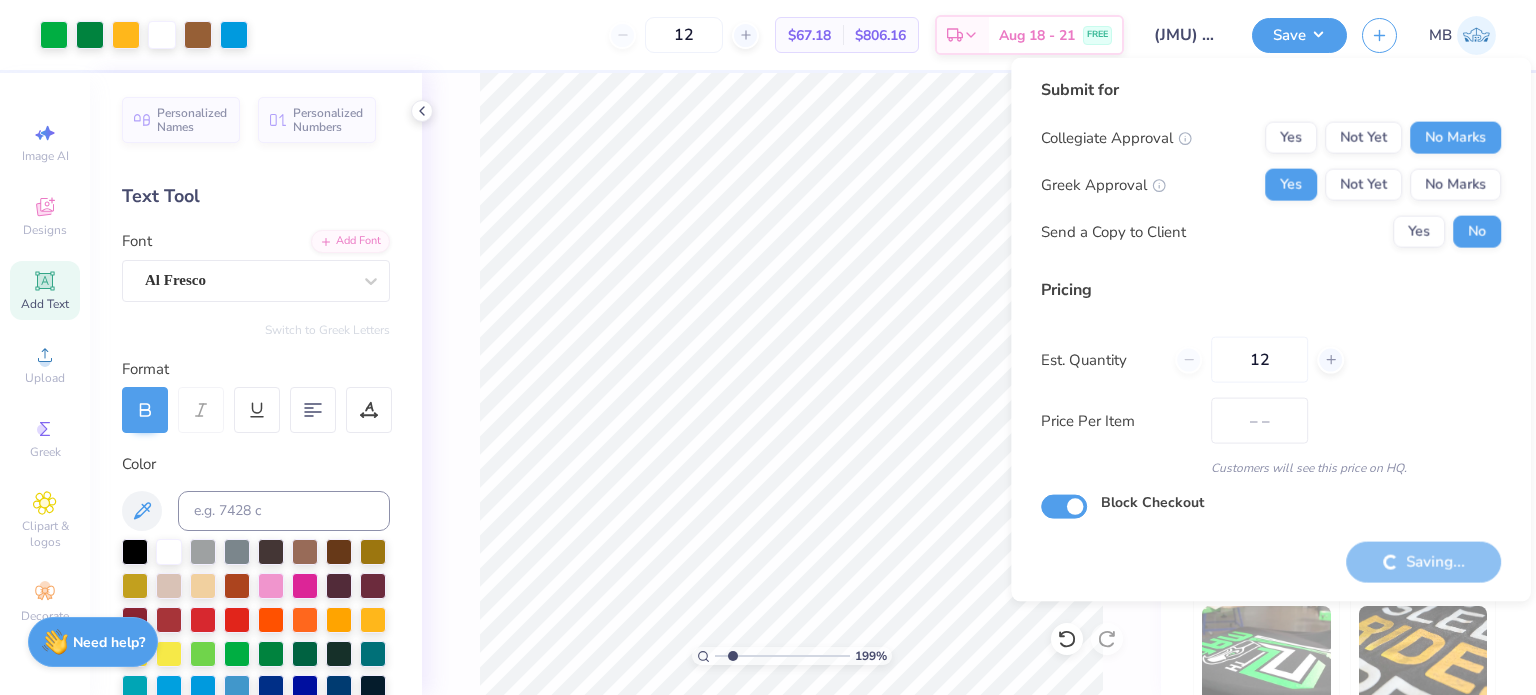 type on "$67.18" 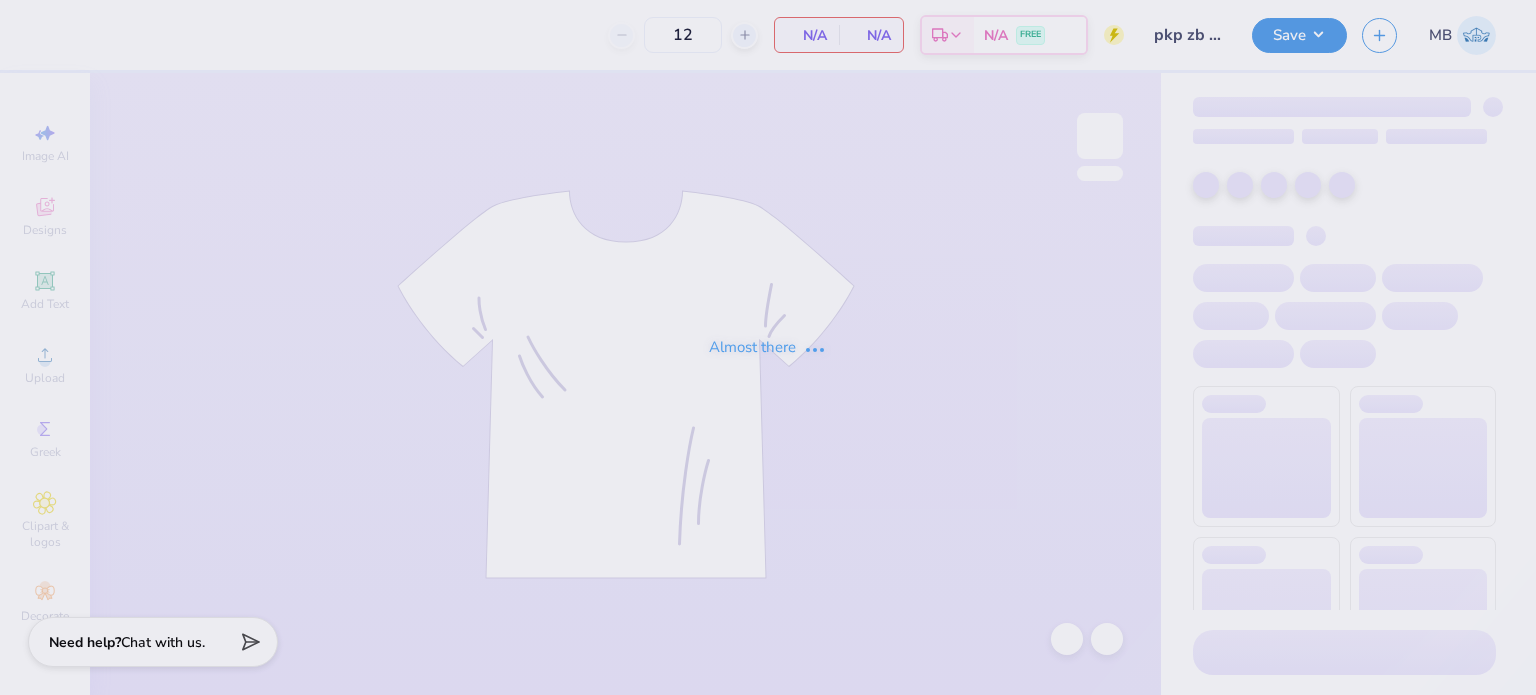 scroll, scrollTop: 0, scrollLeft: 0, axis: both 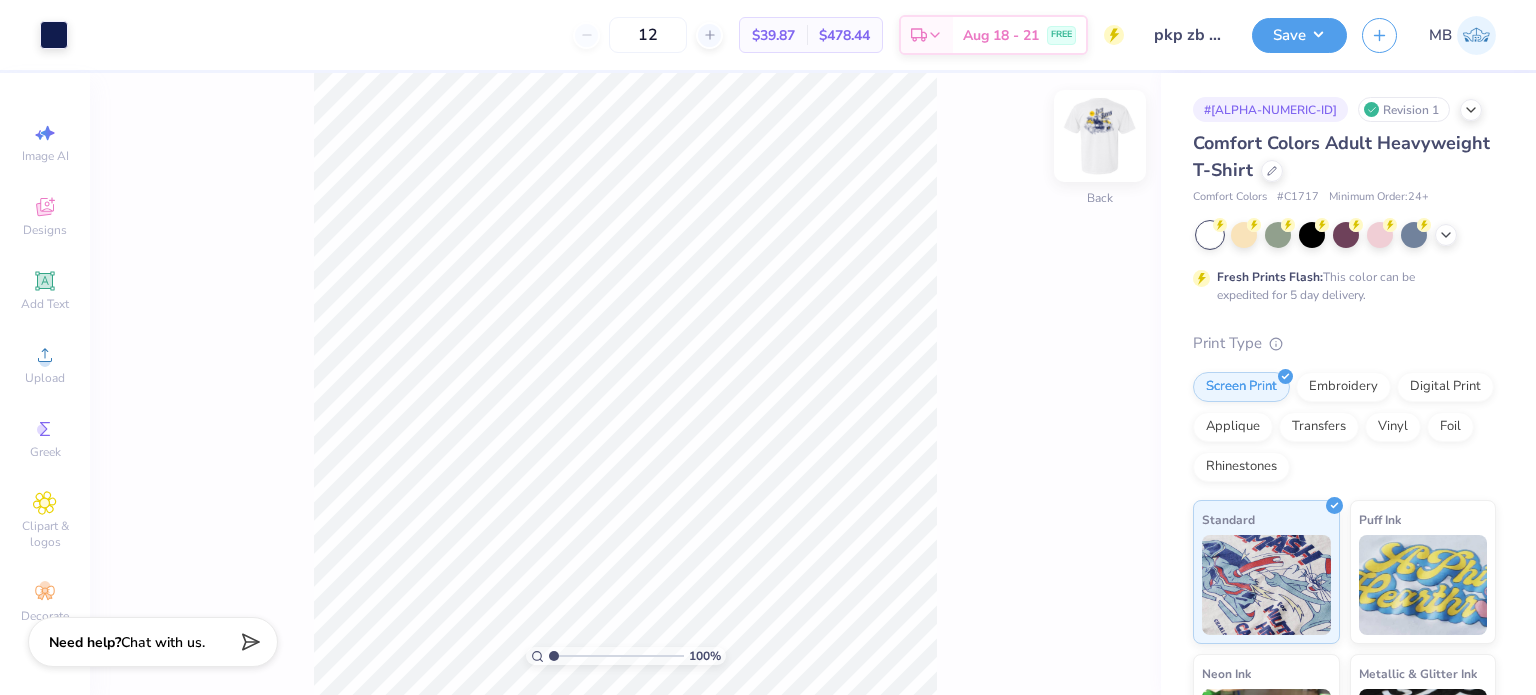 click at bounding box center [1100, 136] 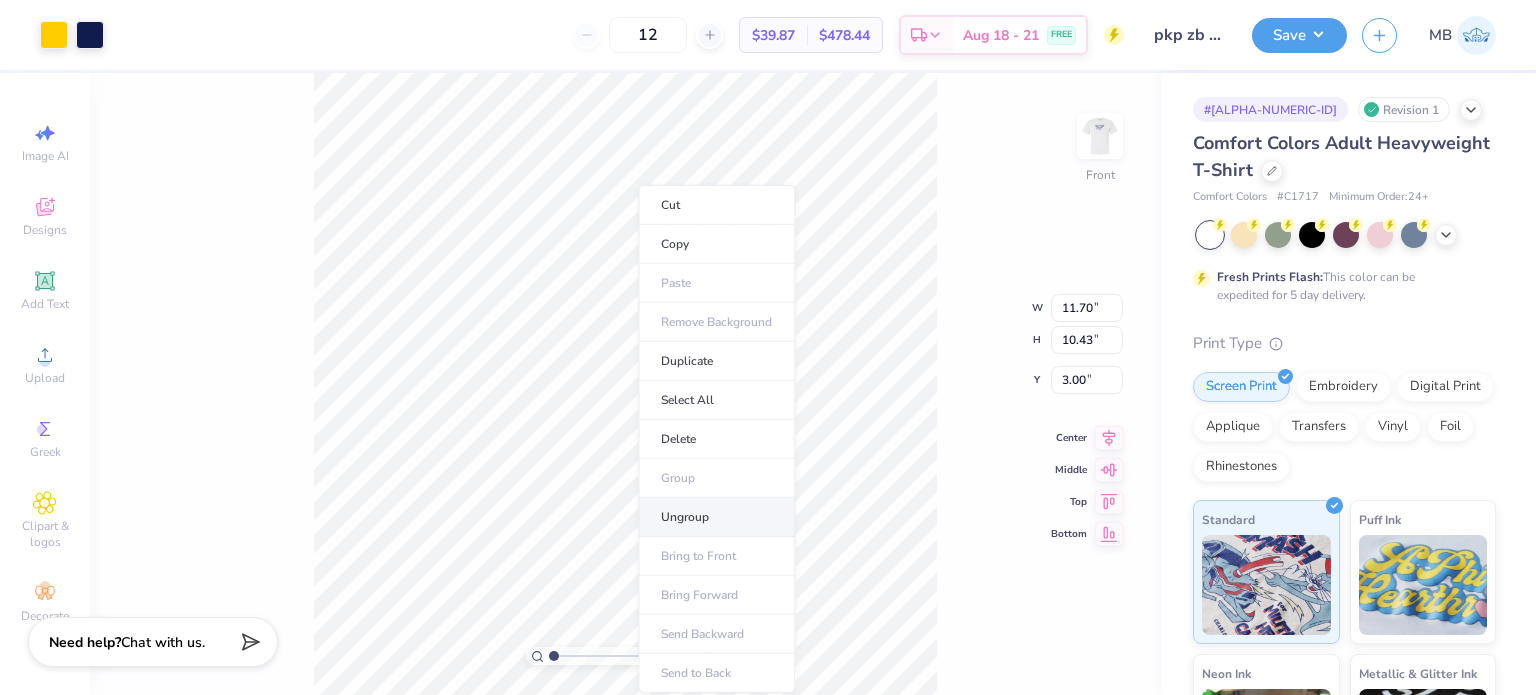 click on "Ungroup" at bounding box center (716, 517) 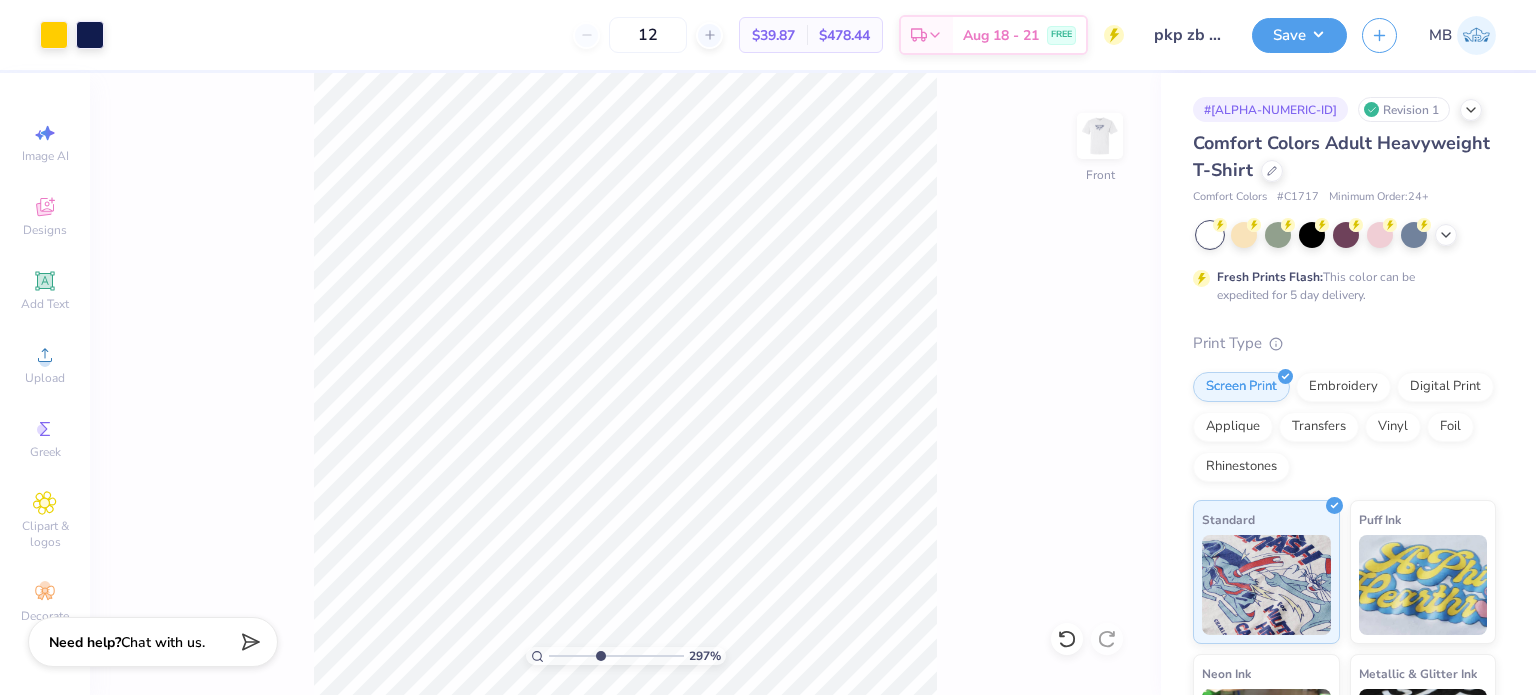 drag, startPoint x: 563, startPoint y: 658, endPoint x: 599, endPoint y: 663, distance: 36.345562 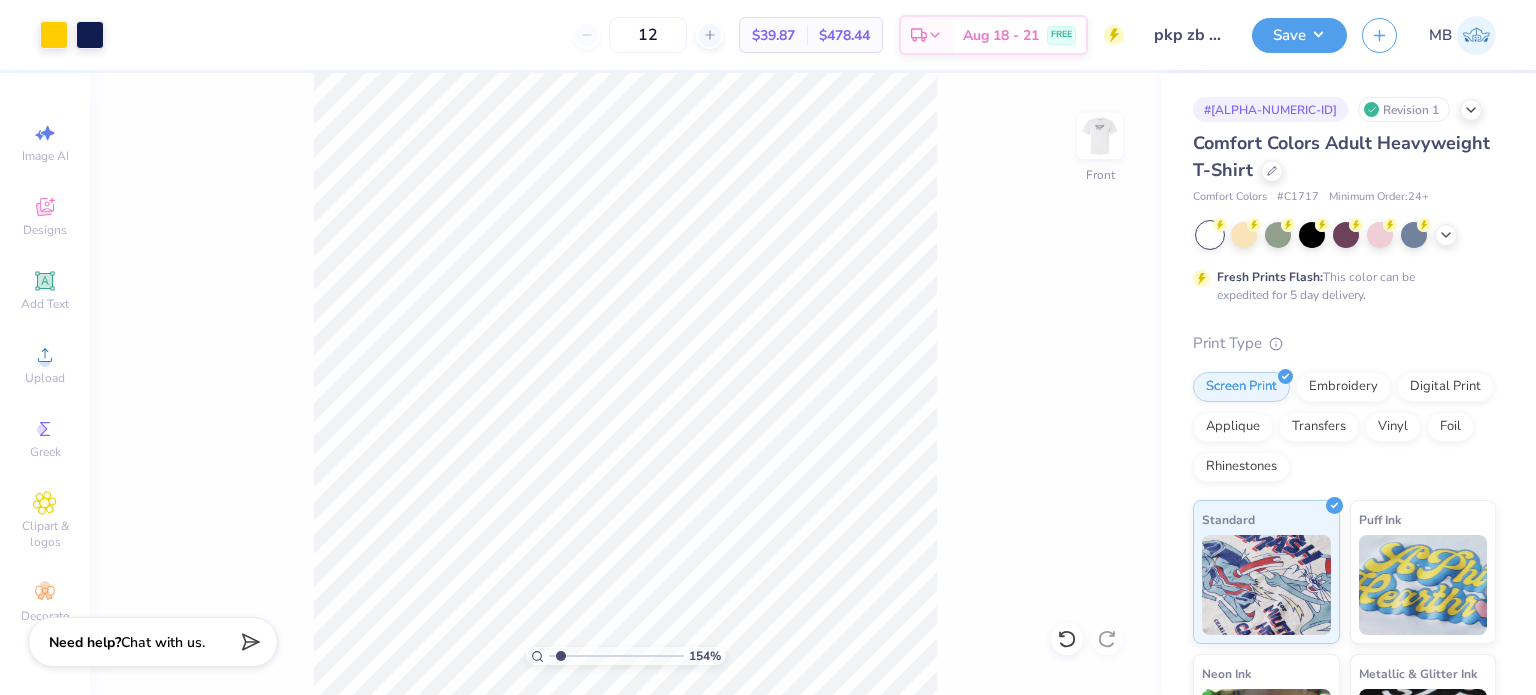 drag, startPoint x: 587, startPoint y: 659, endPoint x: 560, endPoint y: 653, distance: 27.658634 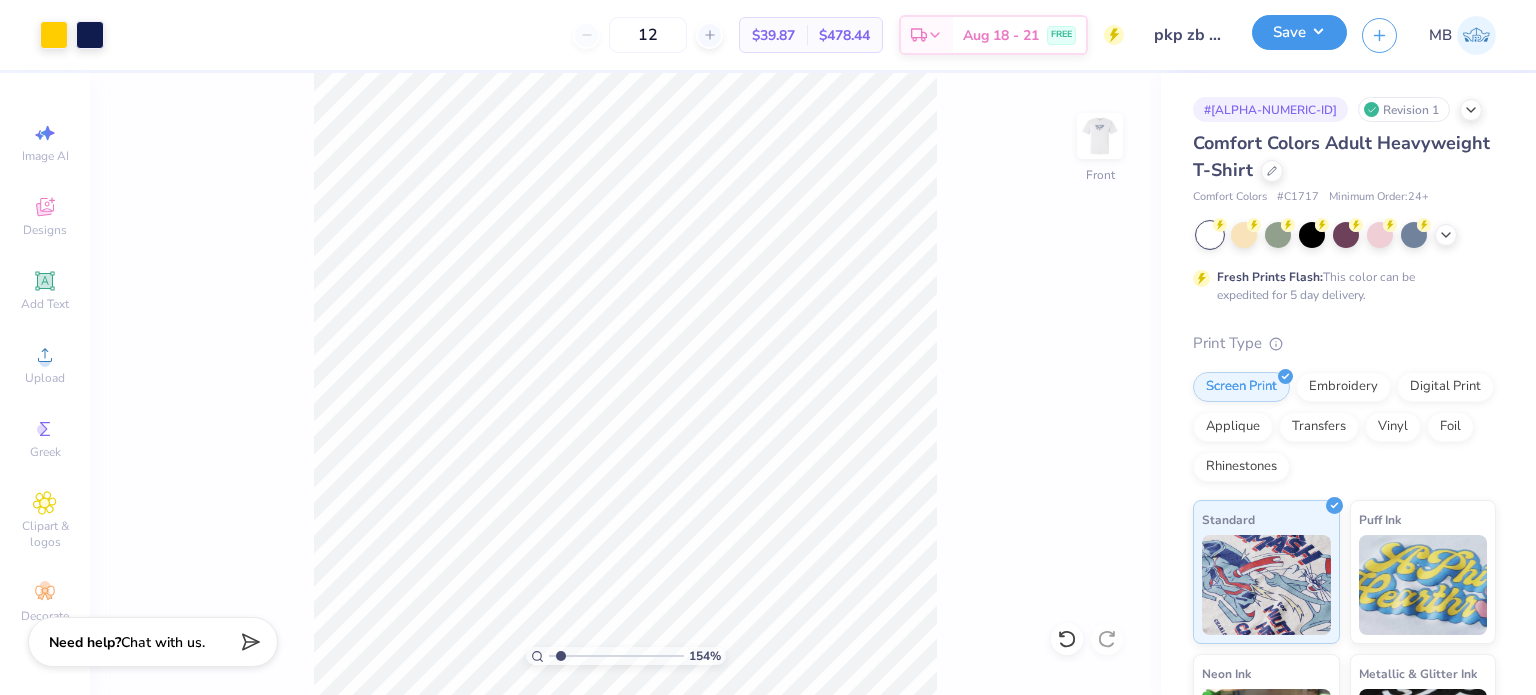 click on "Save" at bounding box center [1299, 32] 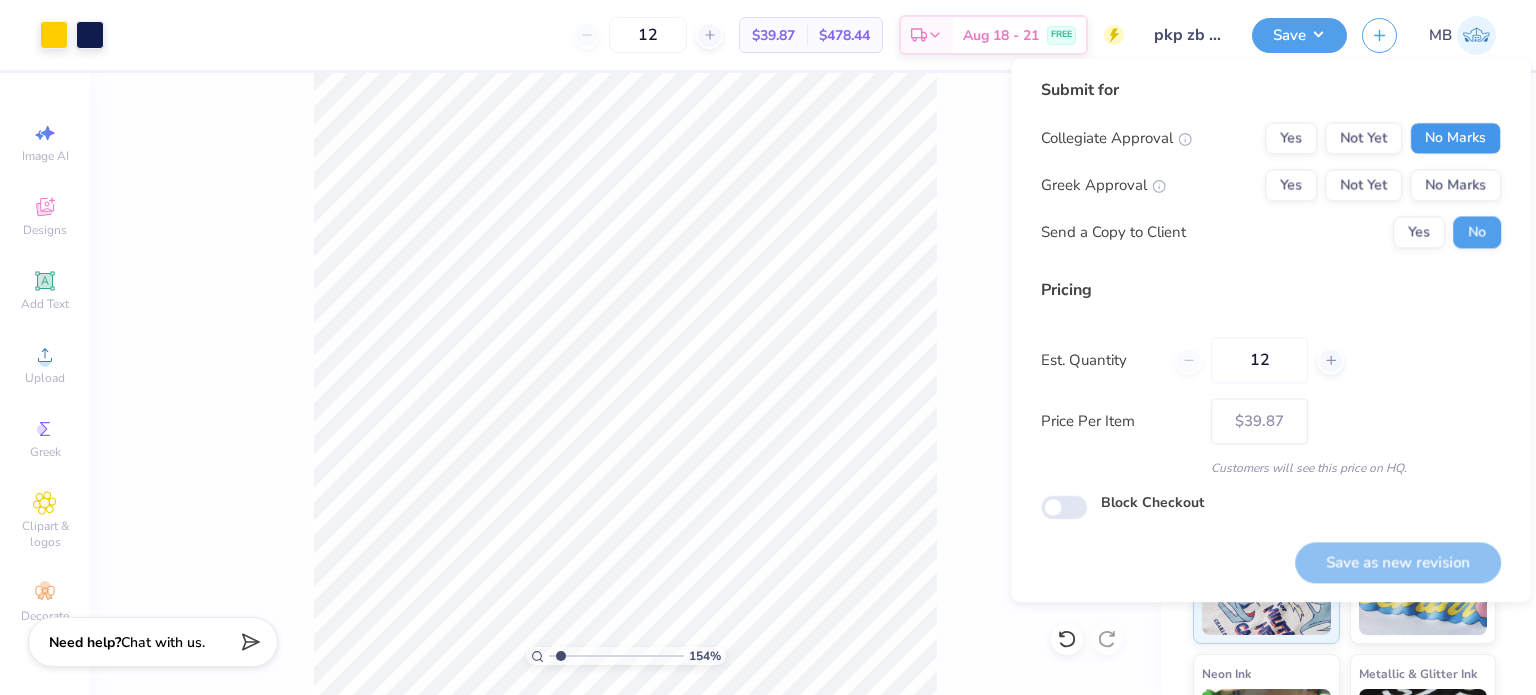 click on "No Marks" at bounding box center (1455, 138) 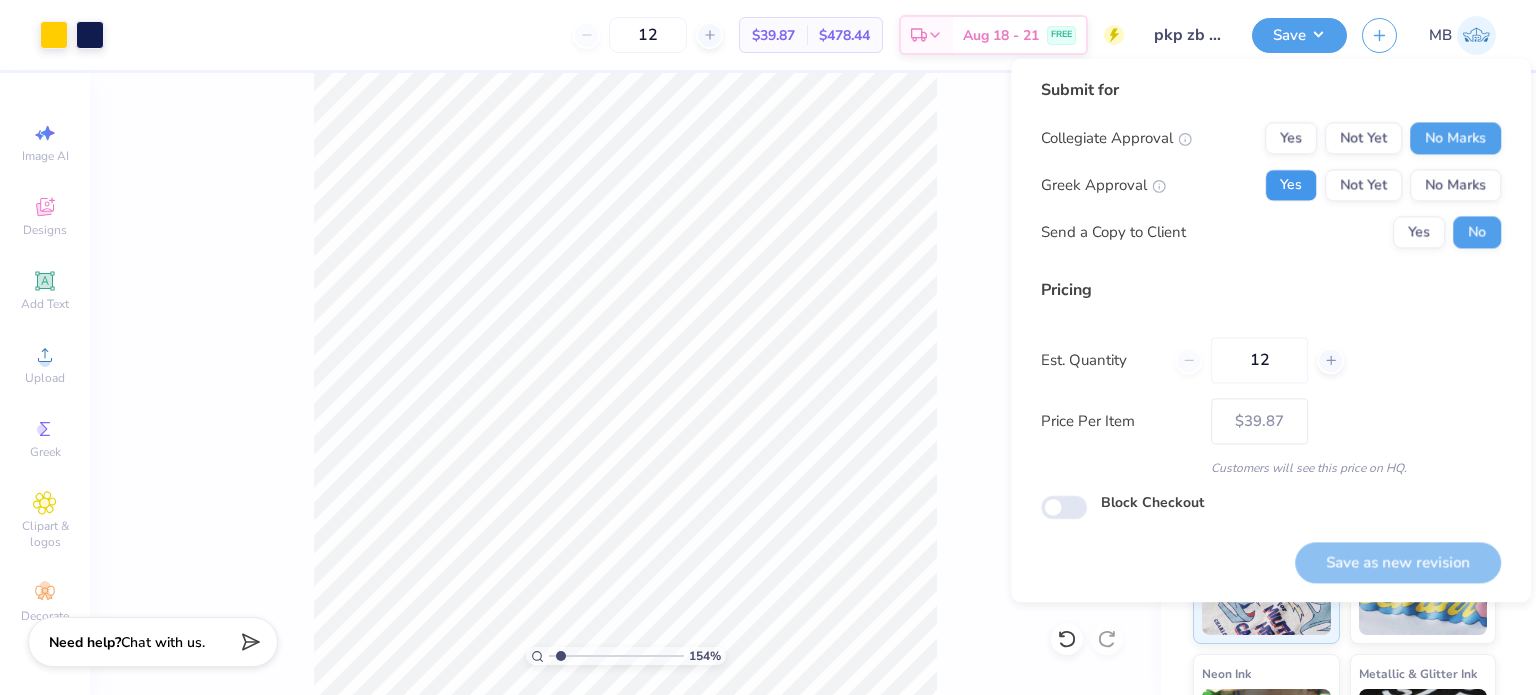 click on "Yes" at bounding box center (1291, 185) 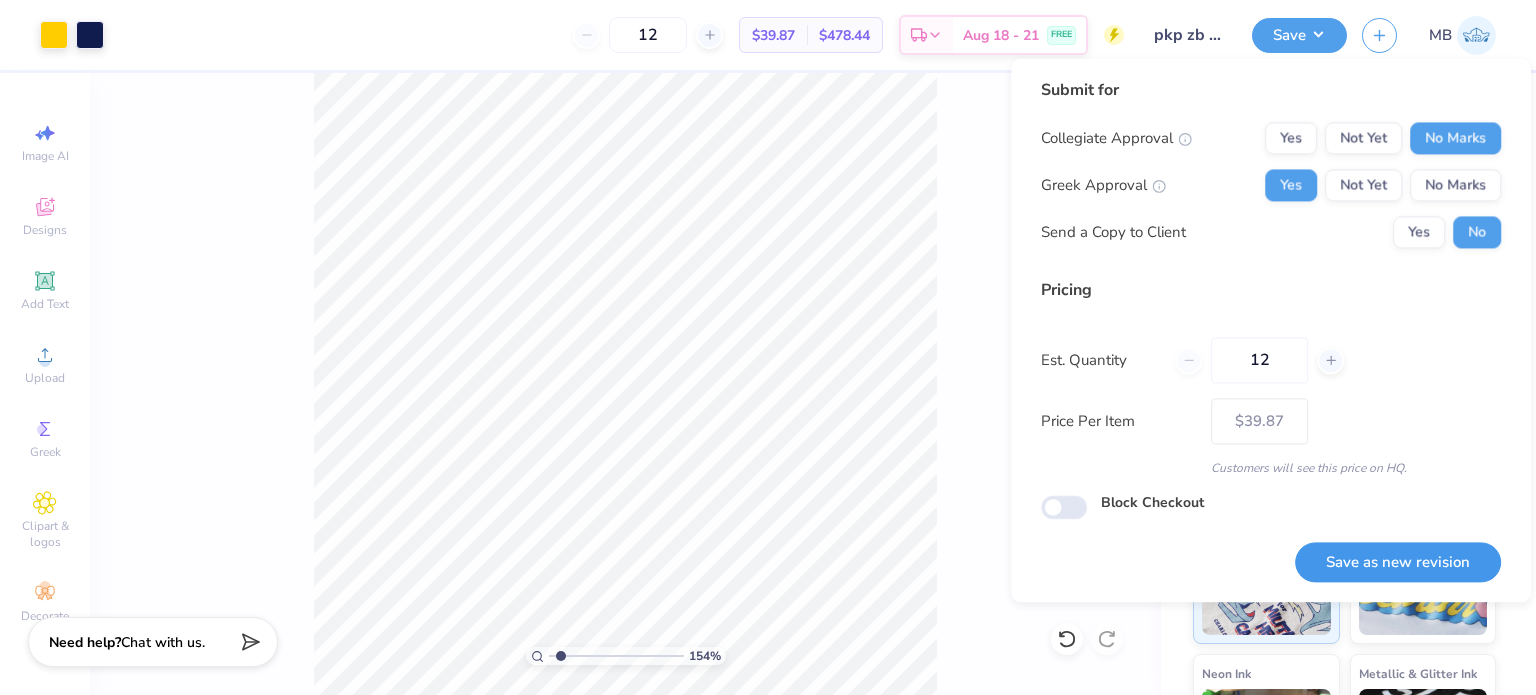 click on "Save as new revision" at bounding box center (1398, 562) 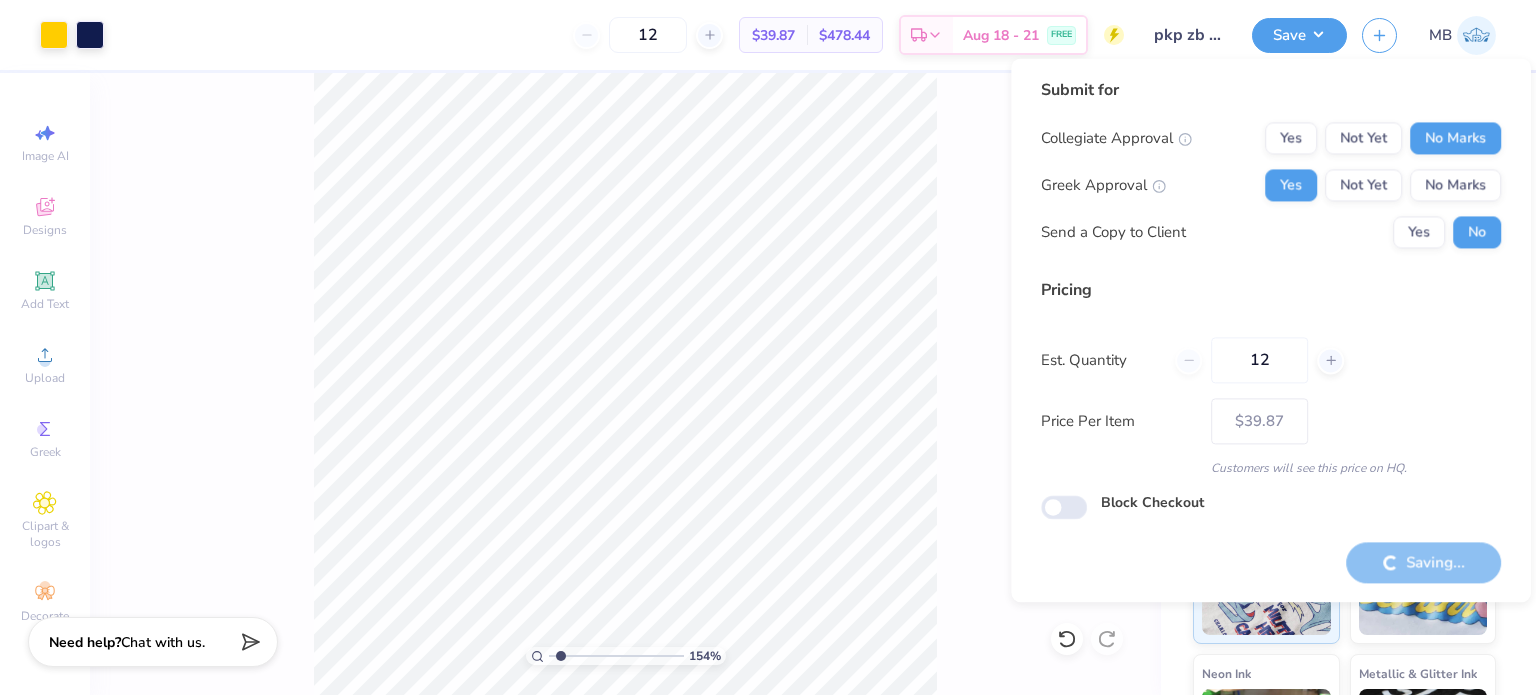 type on "– –" 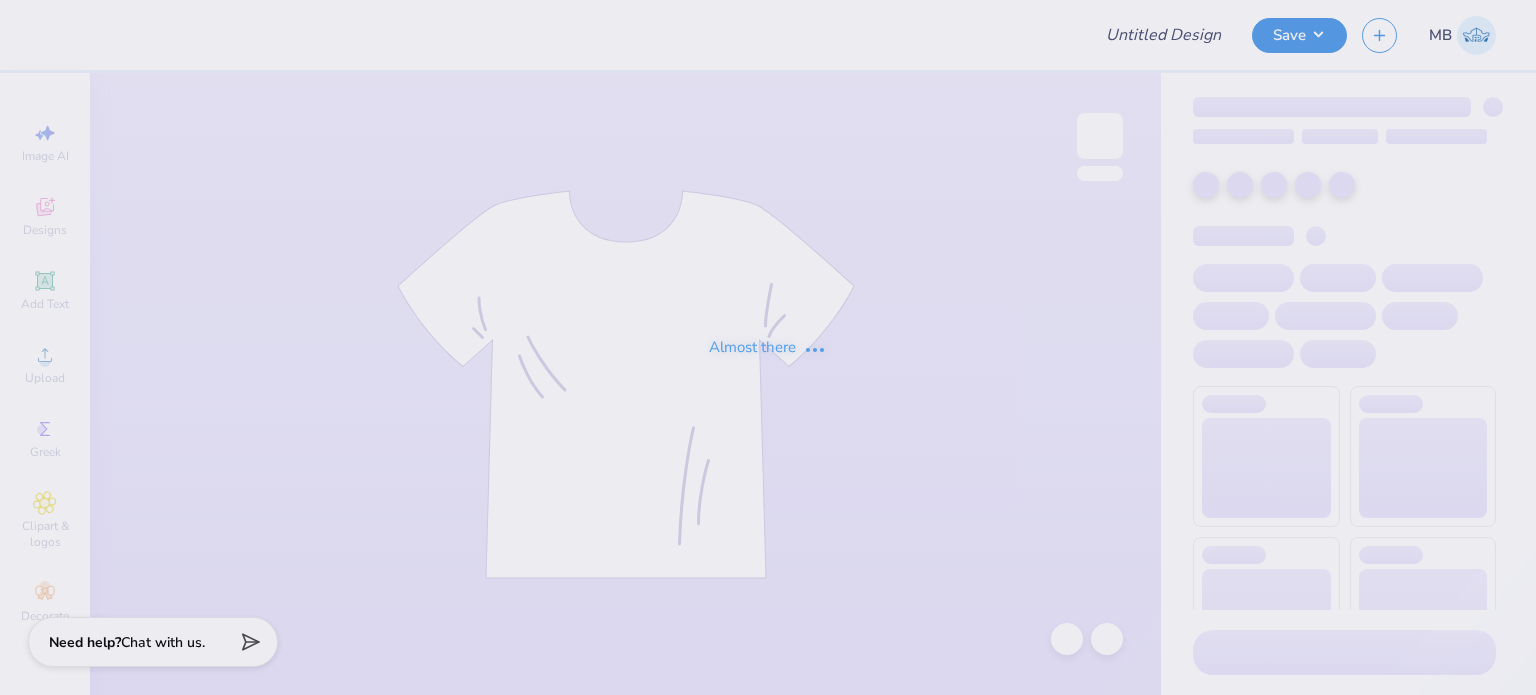 type on "(JMU) ASA shorts" 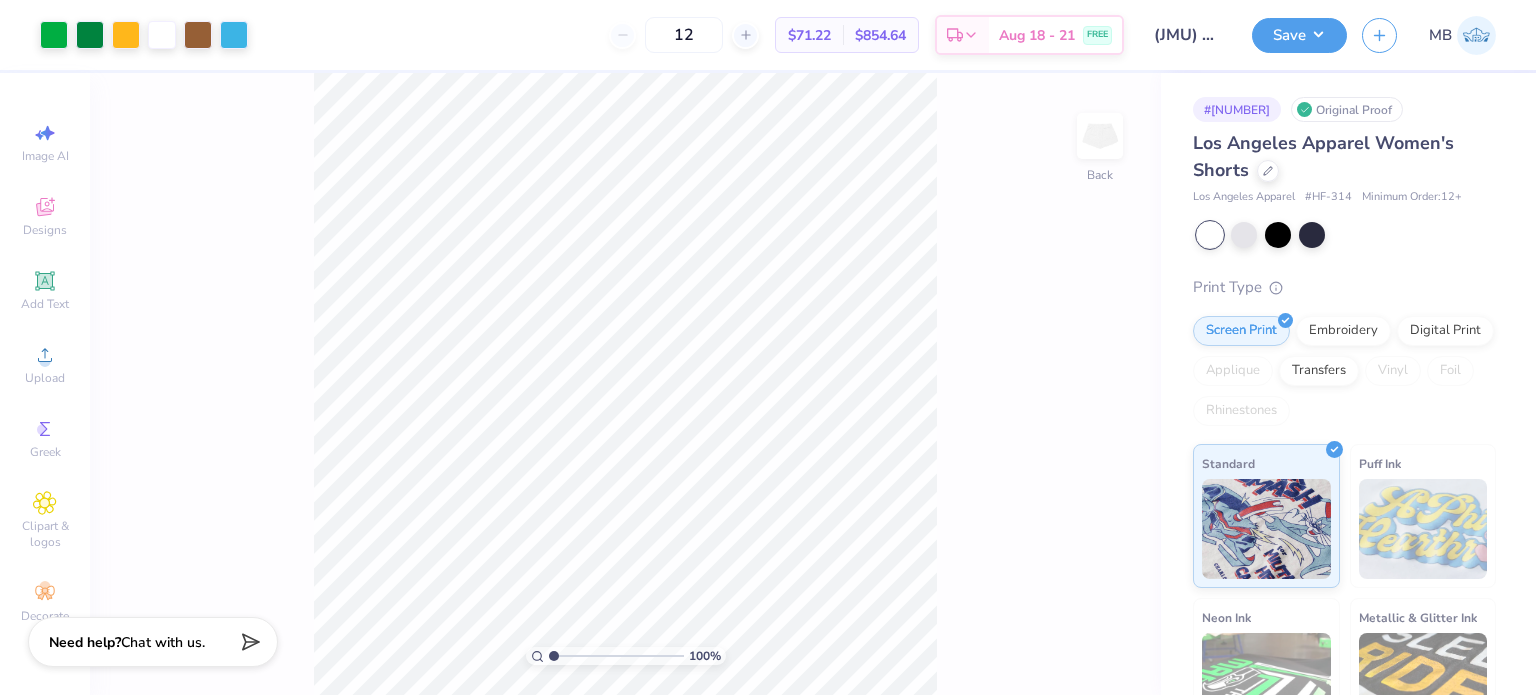 scroll, scrollTop: 0, scrollLeft: 0, axis: both 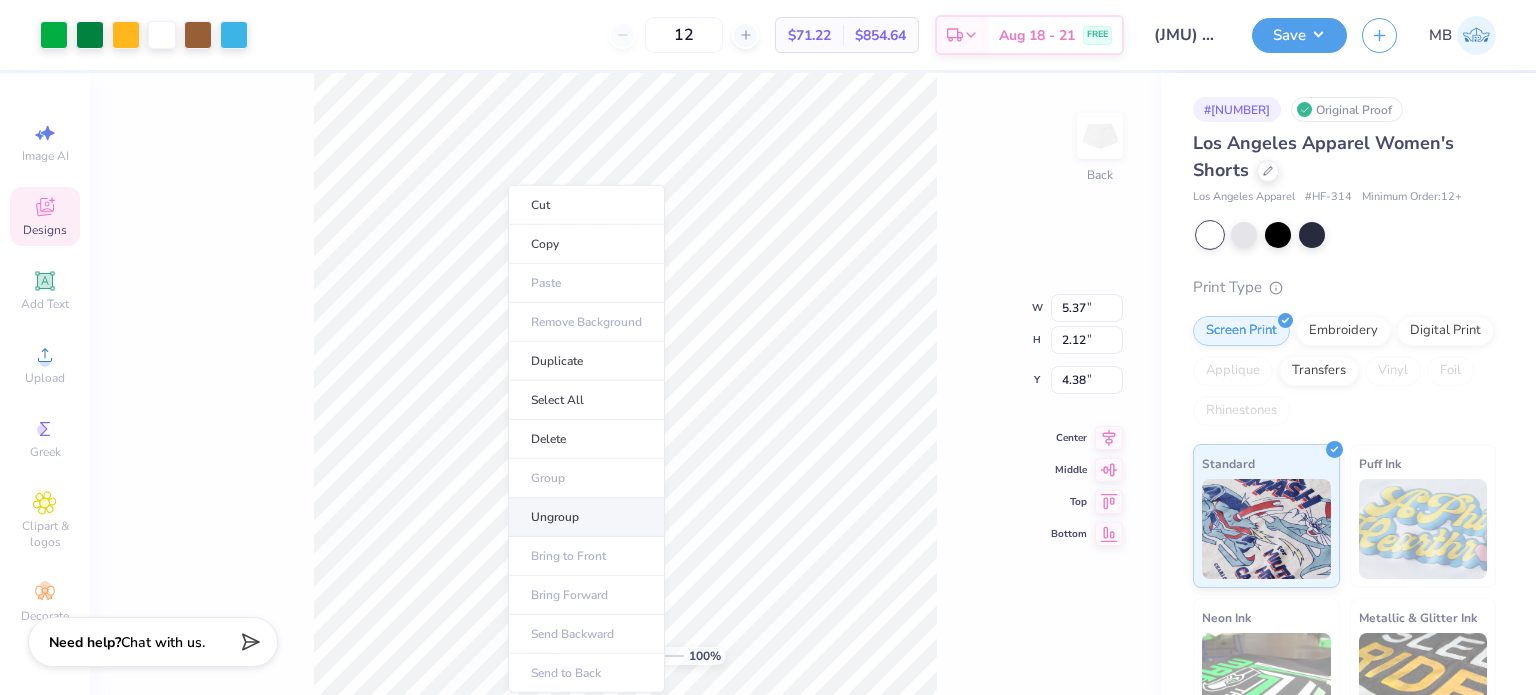 click on "Ungroup" at bounding box center (586, 517) 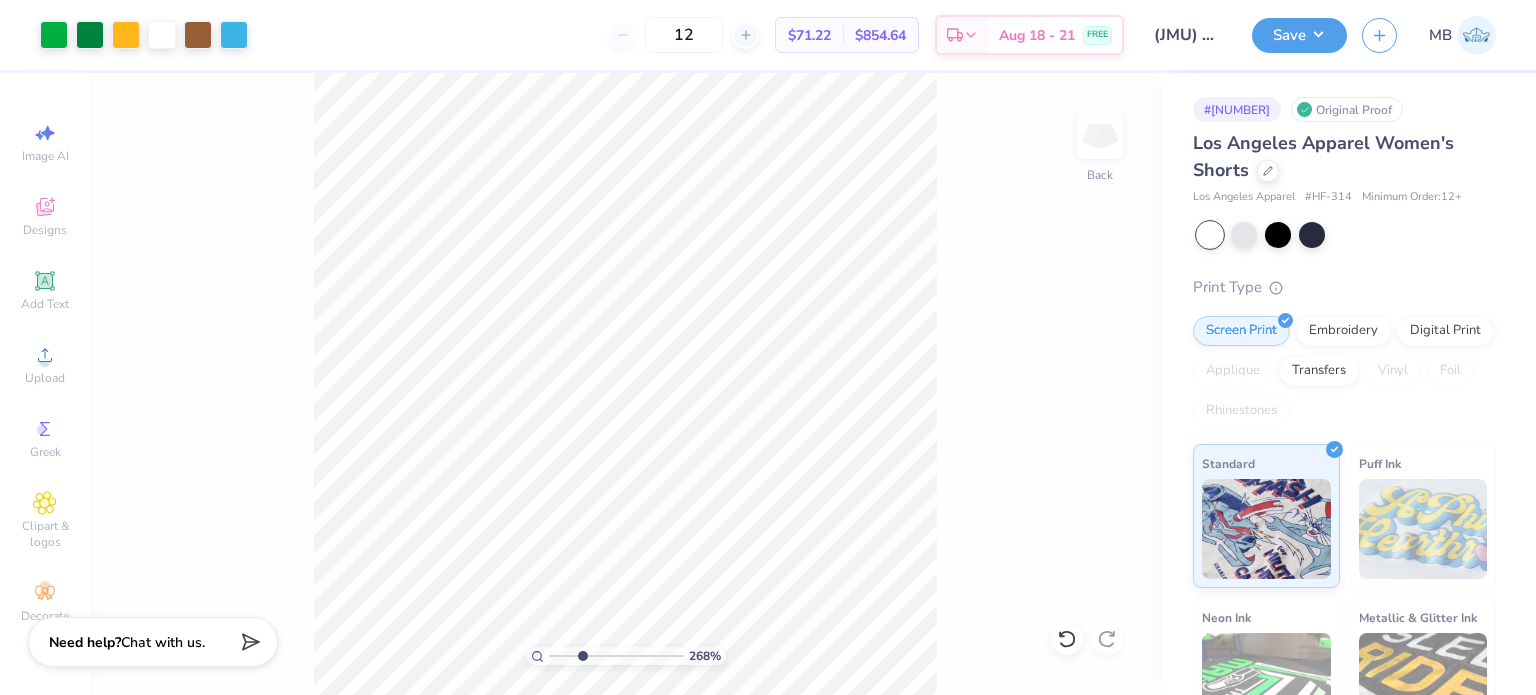 type on "3.09" 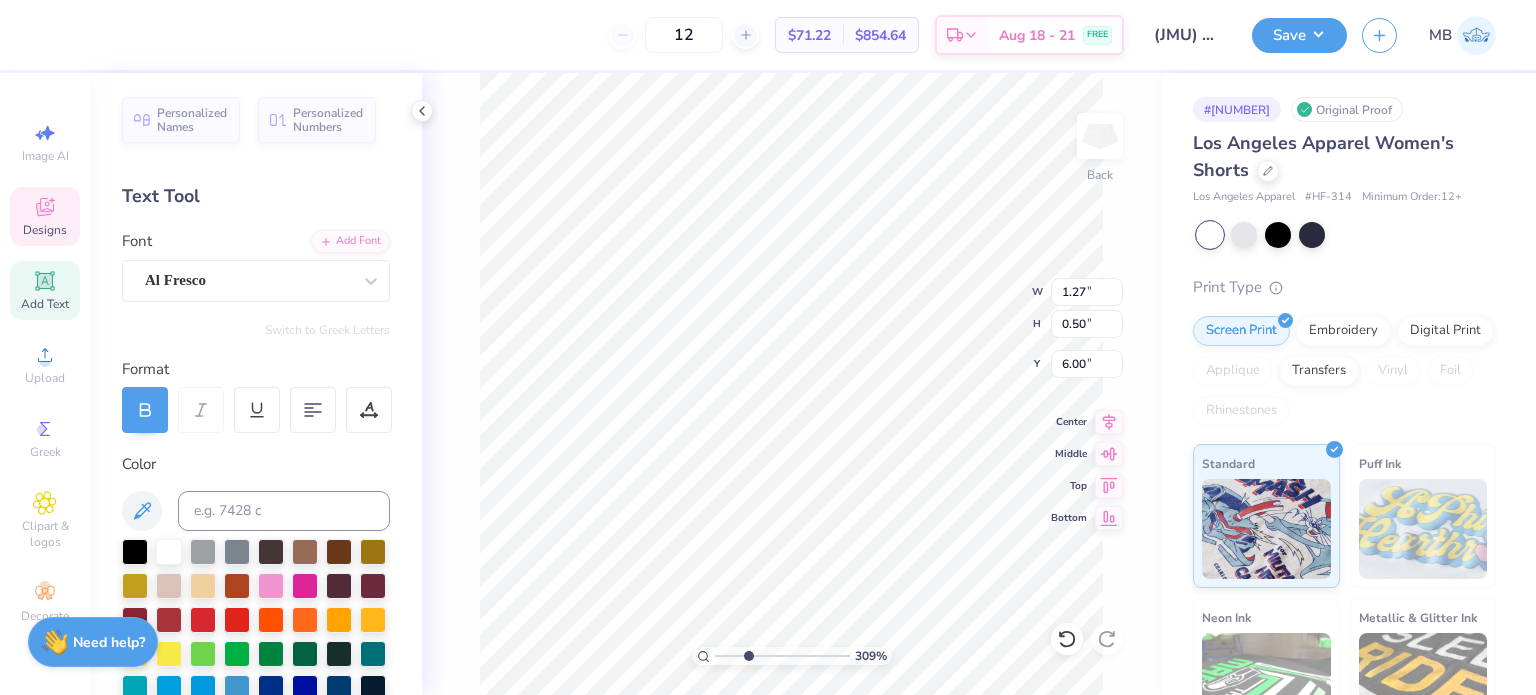 type on "1.27" 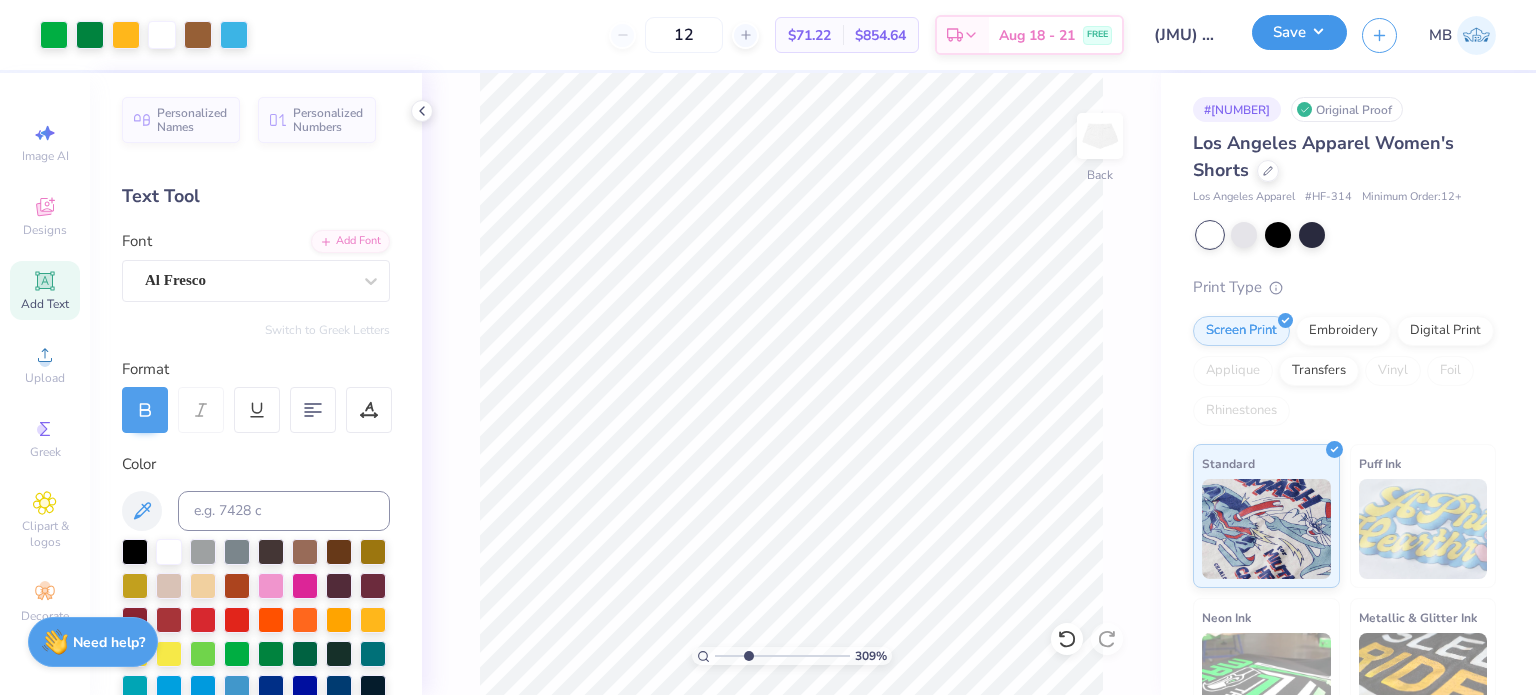 click on "Save" at bounding box center [1299, 32] 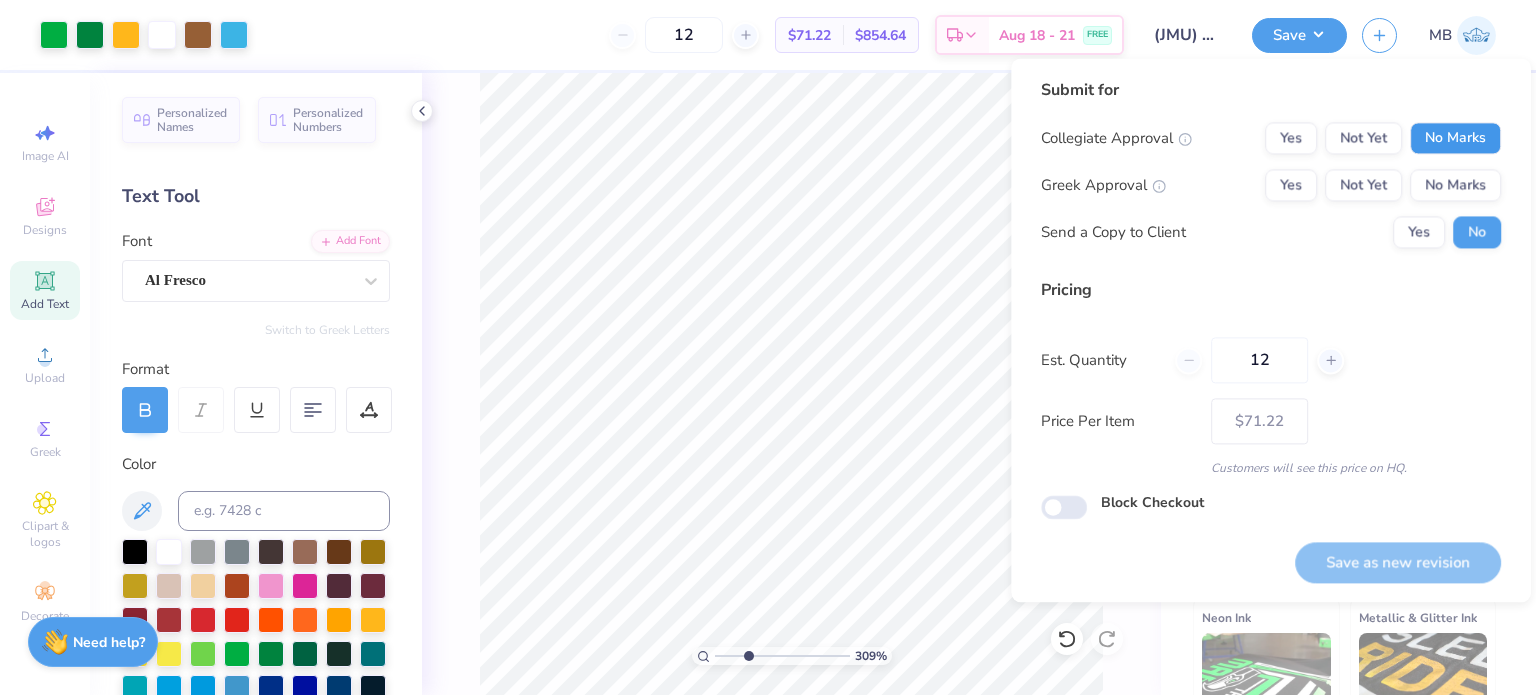click on "No Marks" at bounding box center [1455, 138] 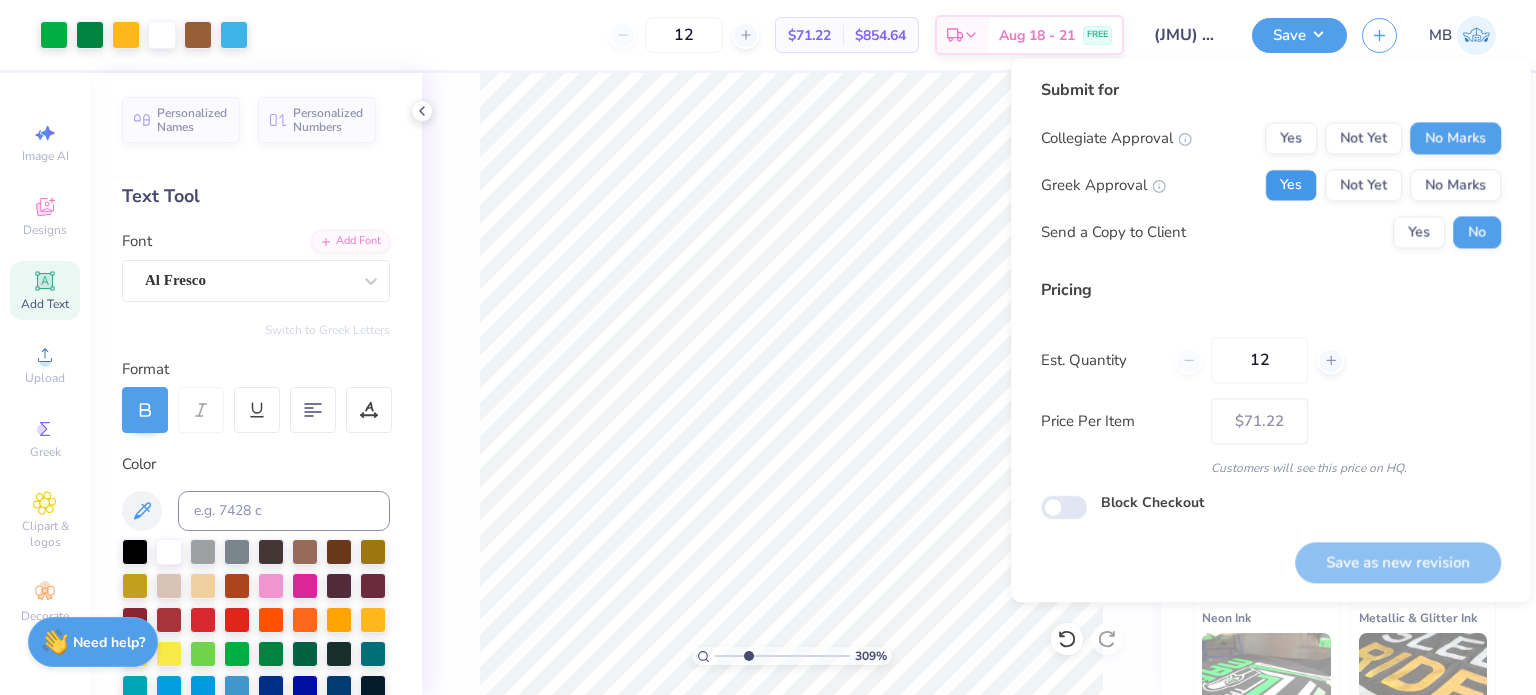 click on "Yes" at bounding box center [1291, 185] 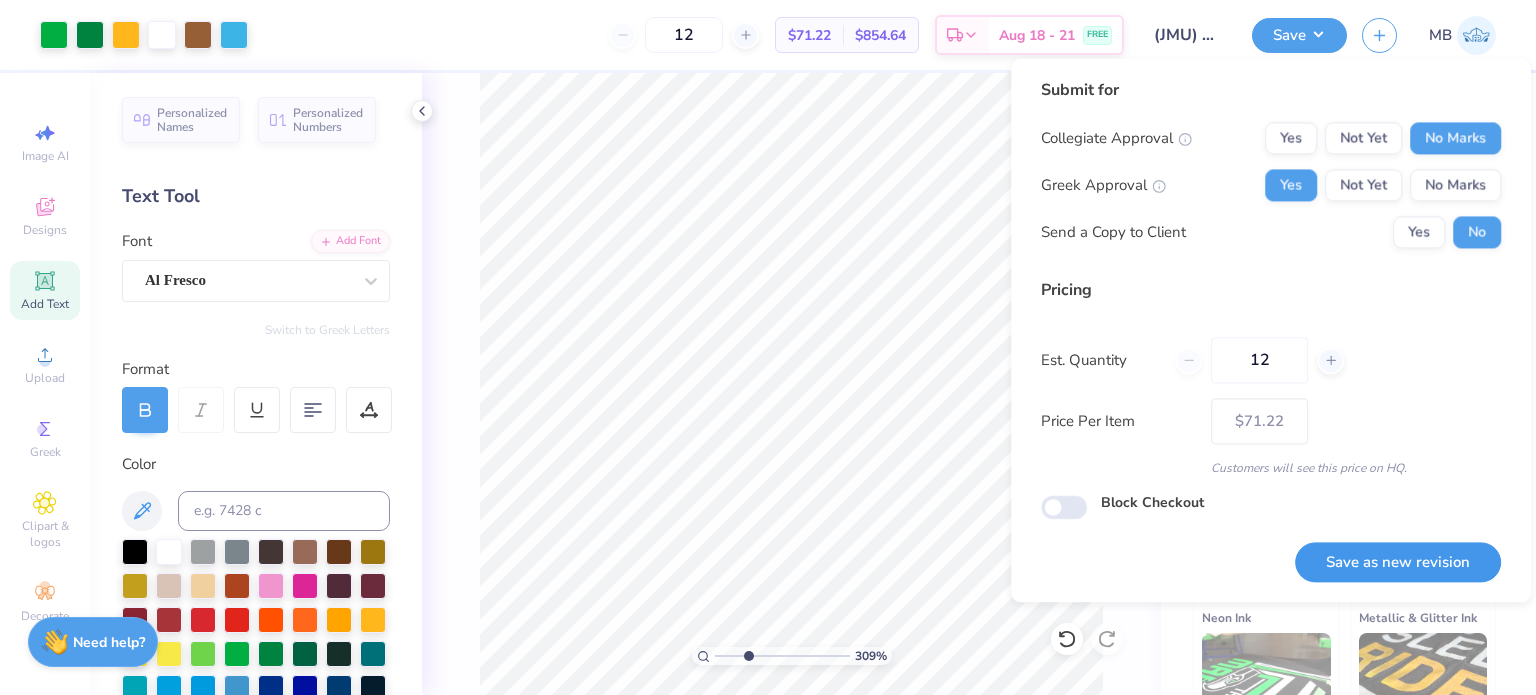 click on "Save as new revision" at bounding box center [1398, 562] 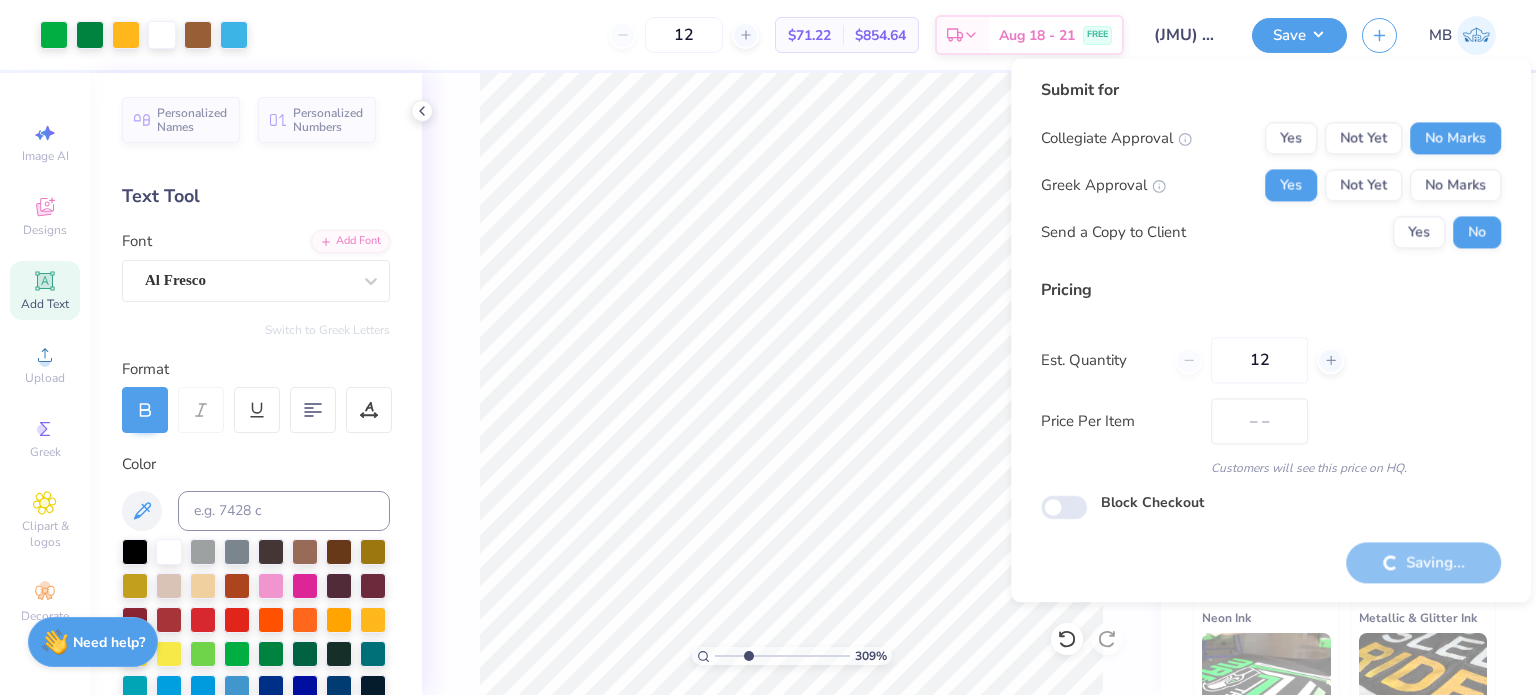 type on "$71.22" 